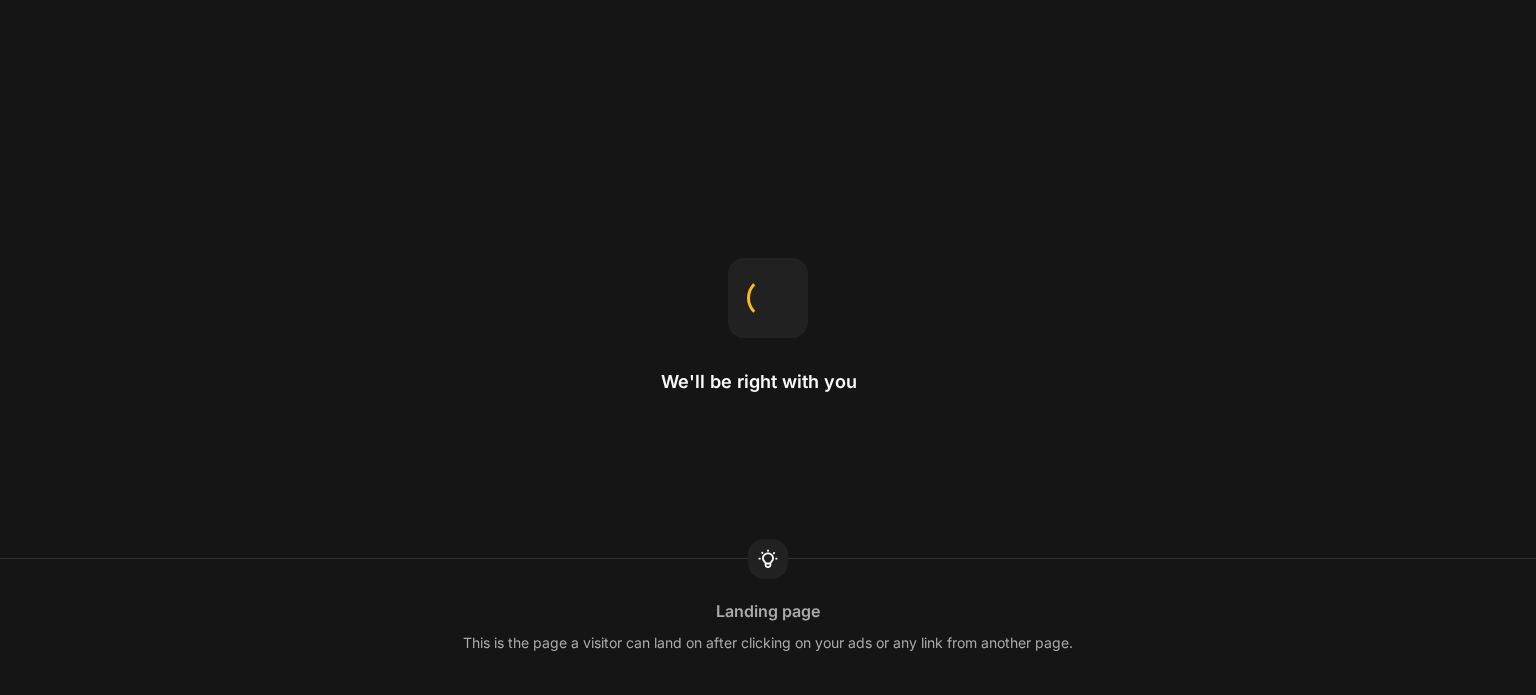 scroll, scrollTop: 0, scrollLeft: 0, axis: both 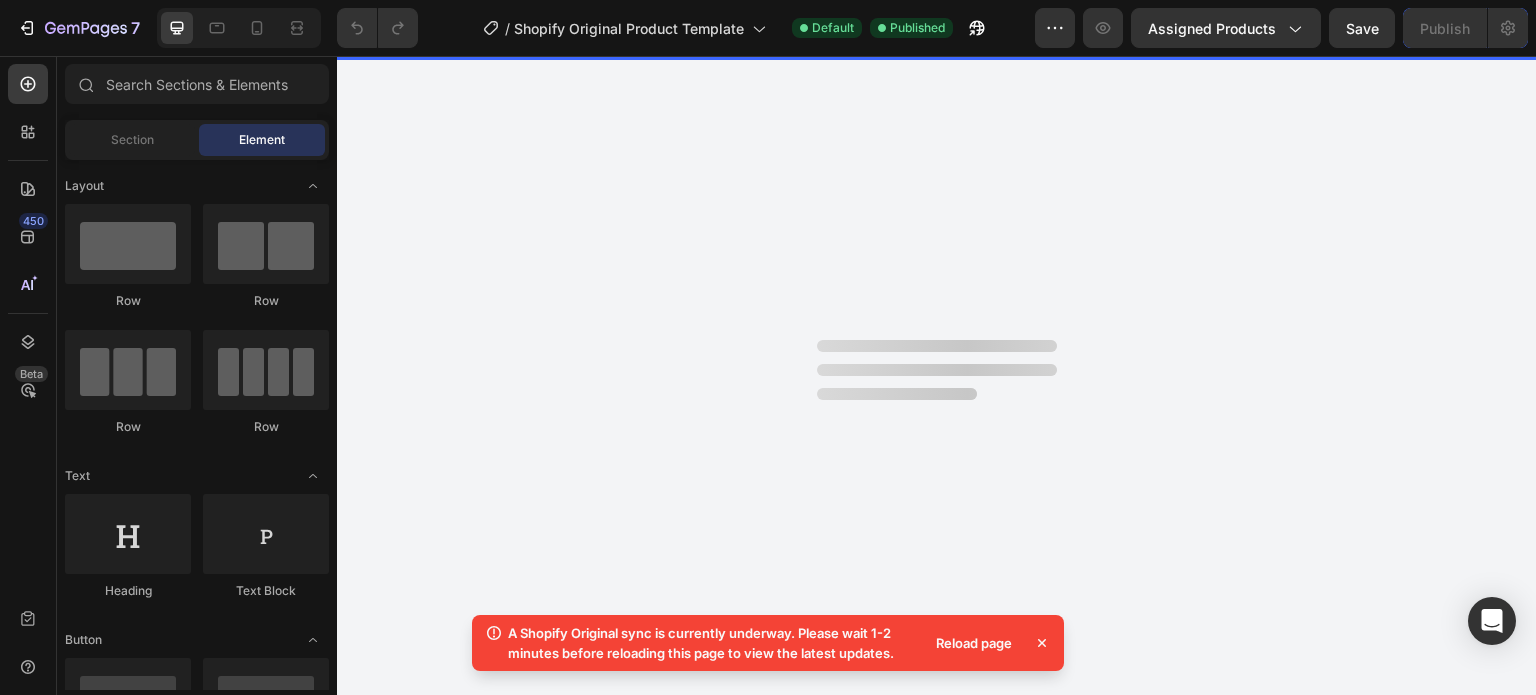 click on "Reload page" at bounding box center (974, 643) 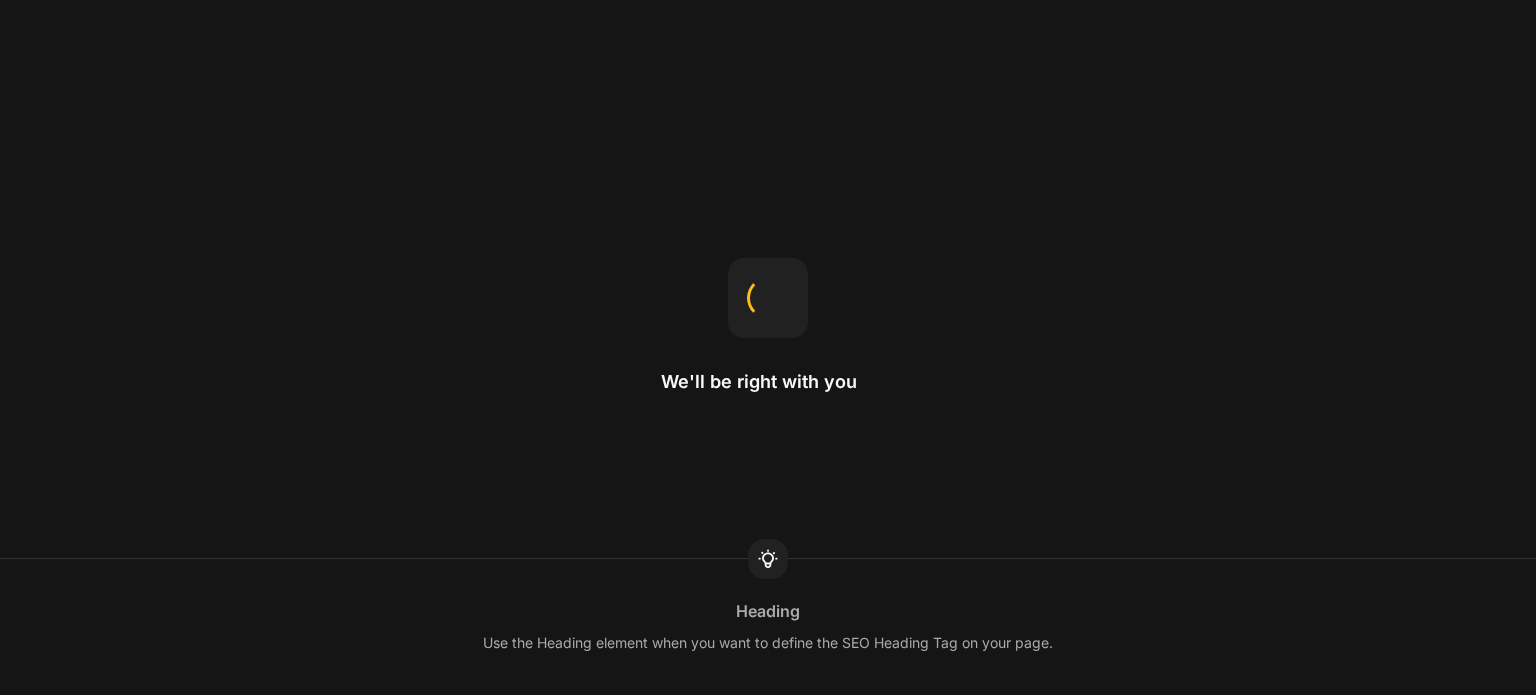 scroll, scrollTop: 0, scrollLeft: 0, axis: both 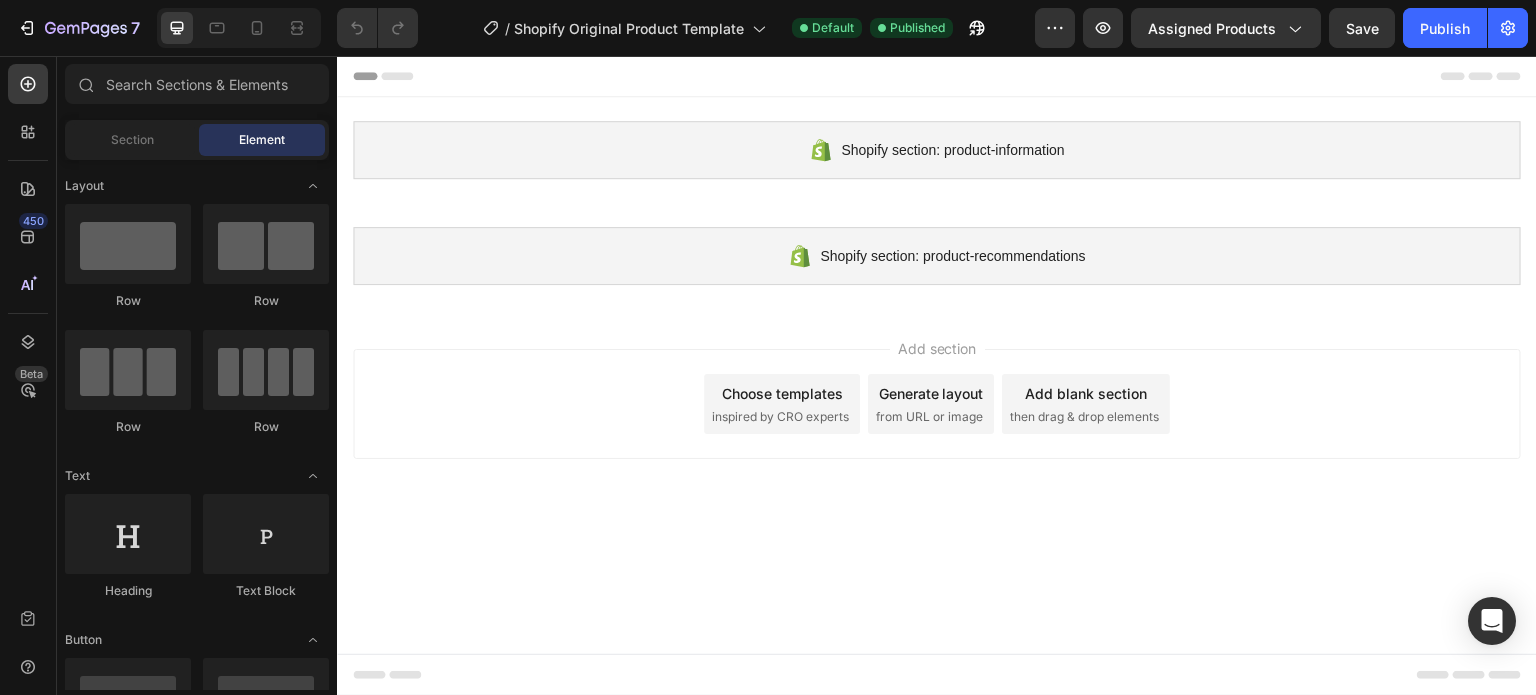 click on "inspired by CRO experts" at bounding box center (780, 417) 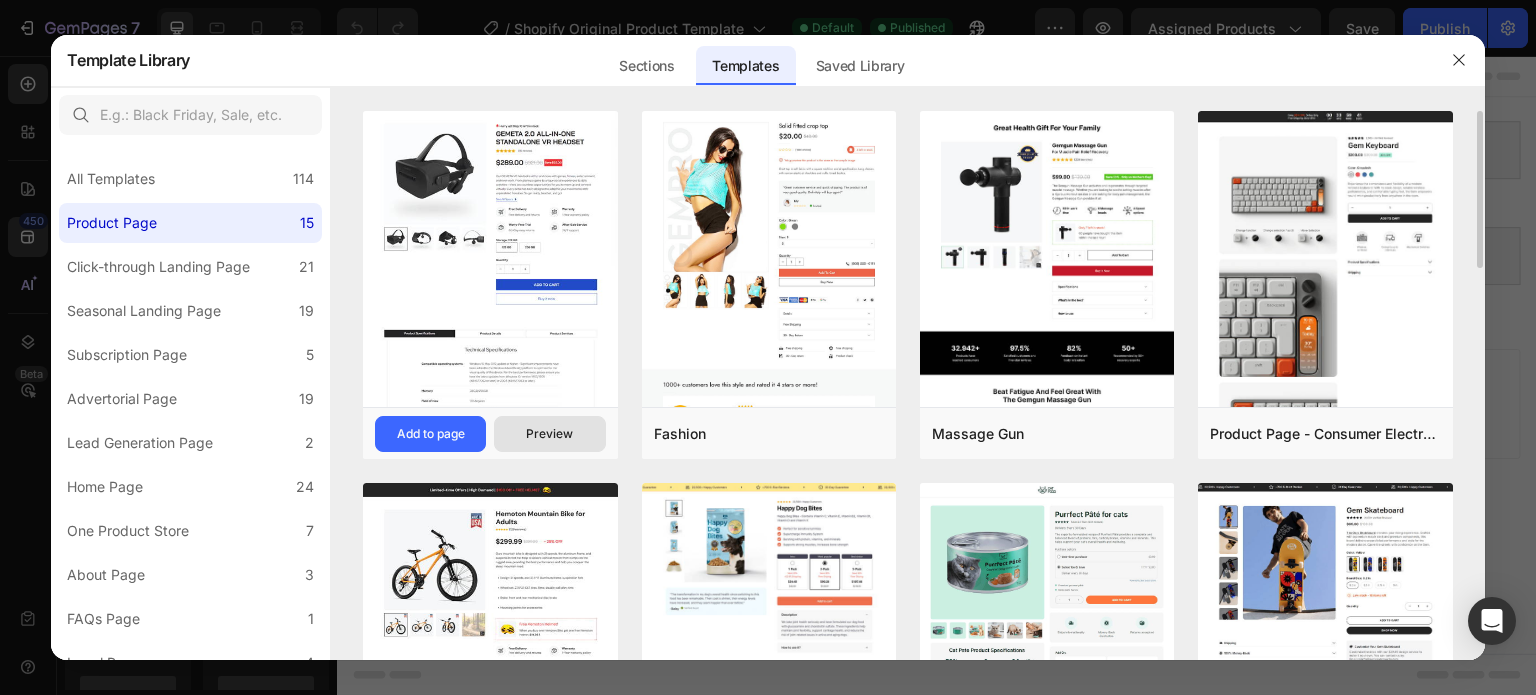 click on "Preview" at bounding box center [549, 434] 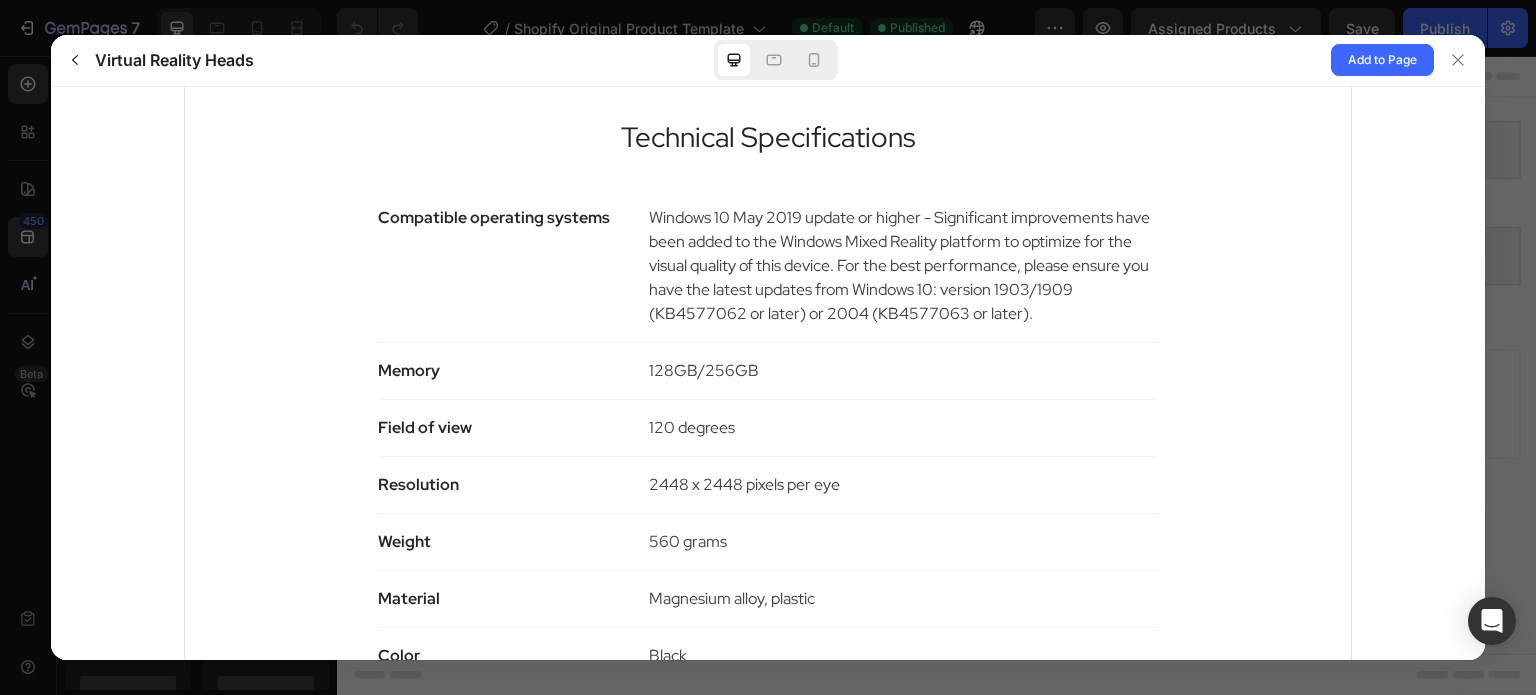 scroll, scrollTop: 1500, scrollLeft: 0, axis: vertical 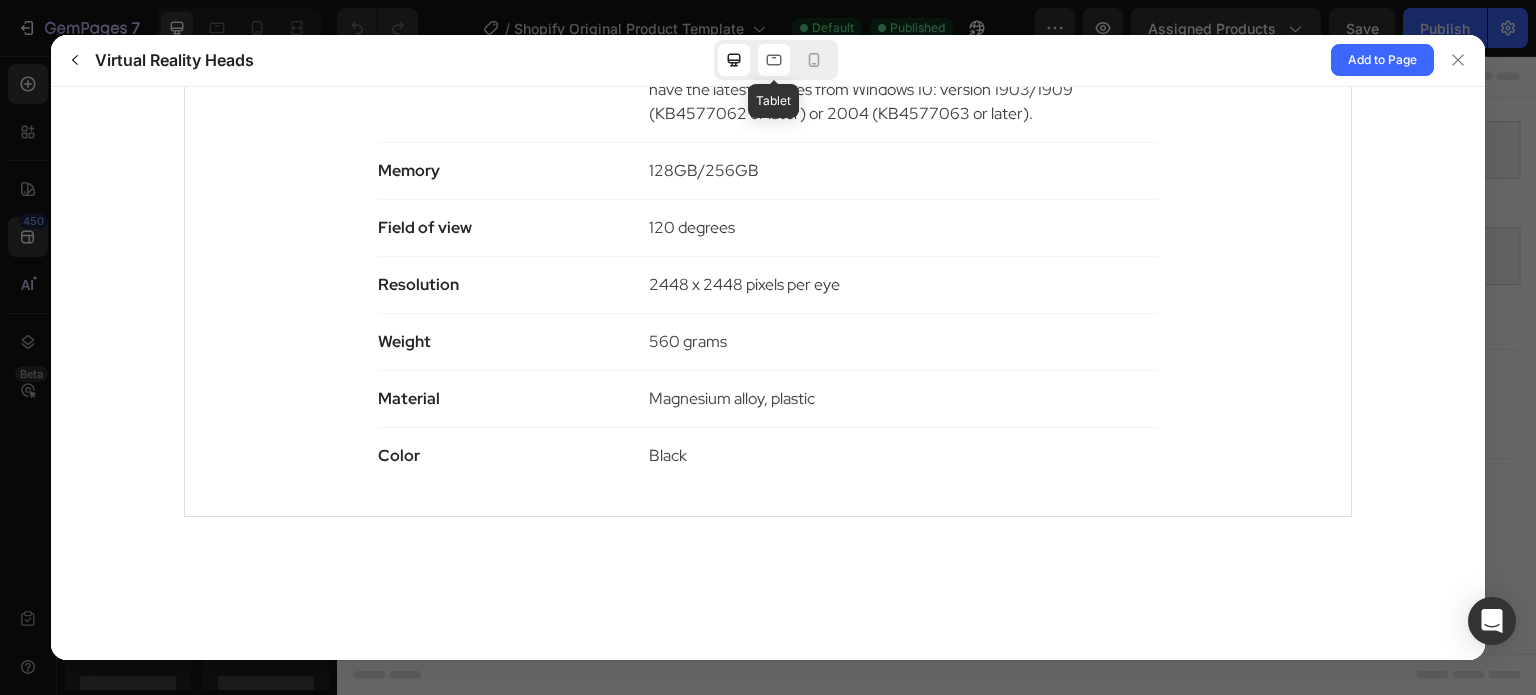 click 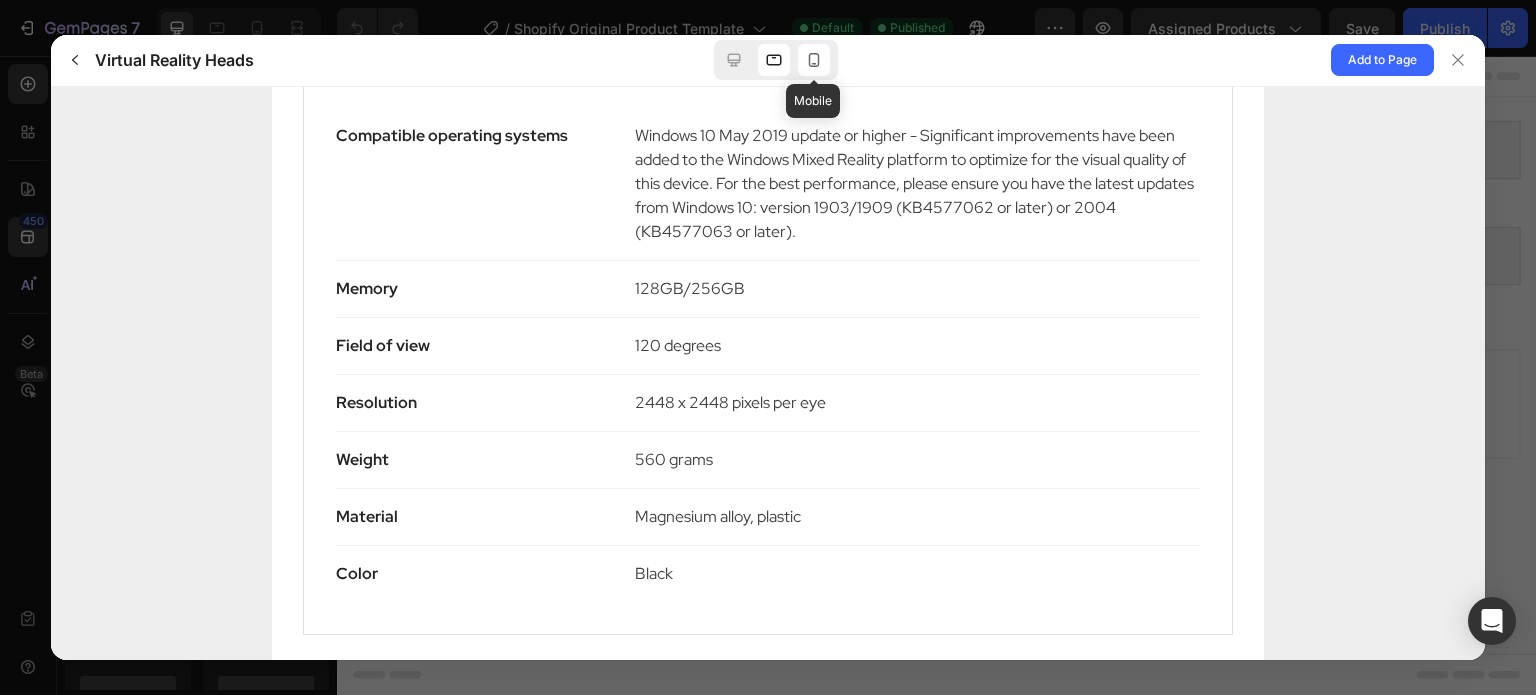 click 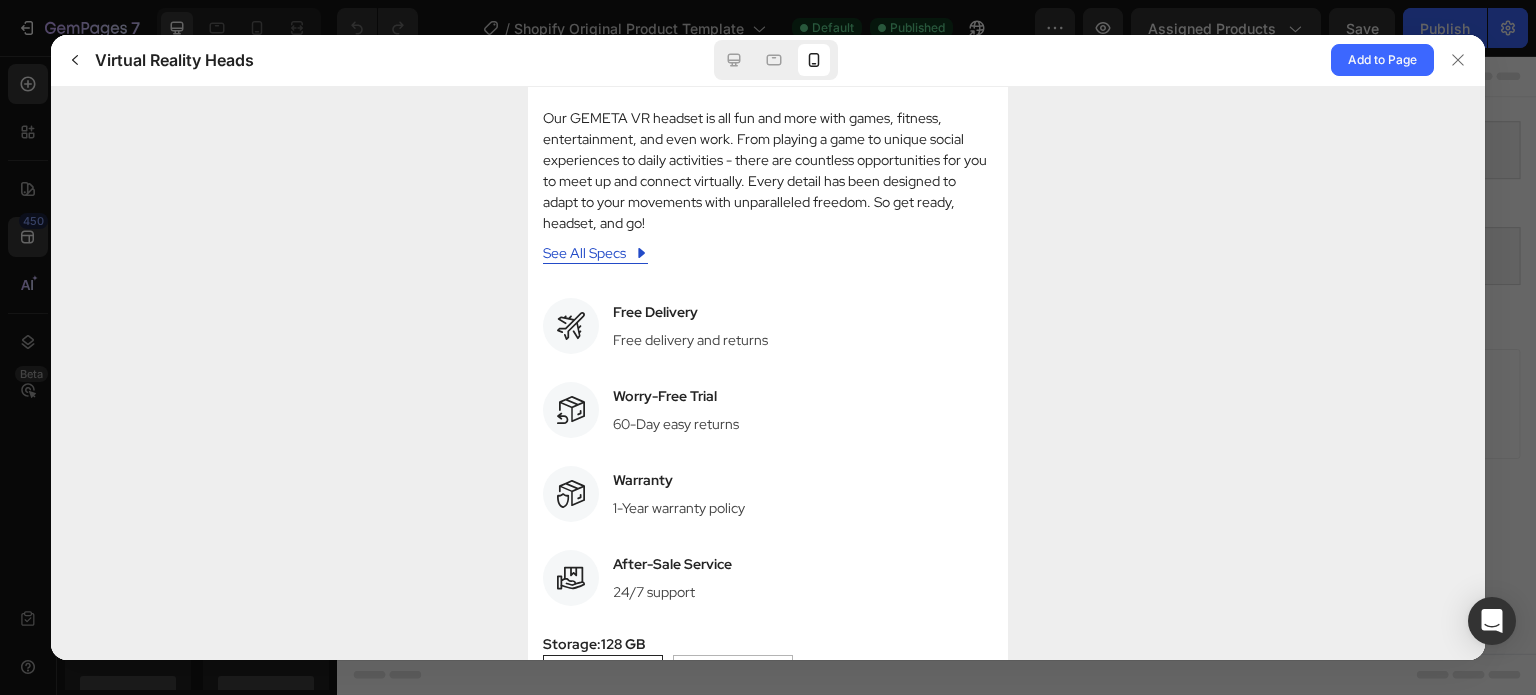 scroll, scrollTop: 582, scrollLeft: 0, axis: vertical 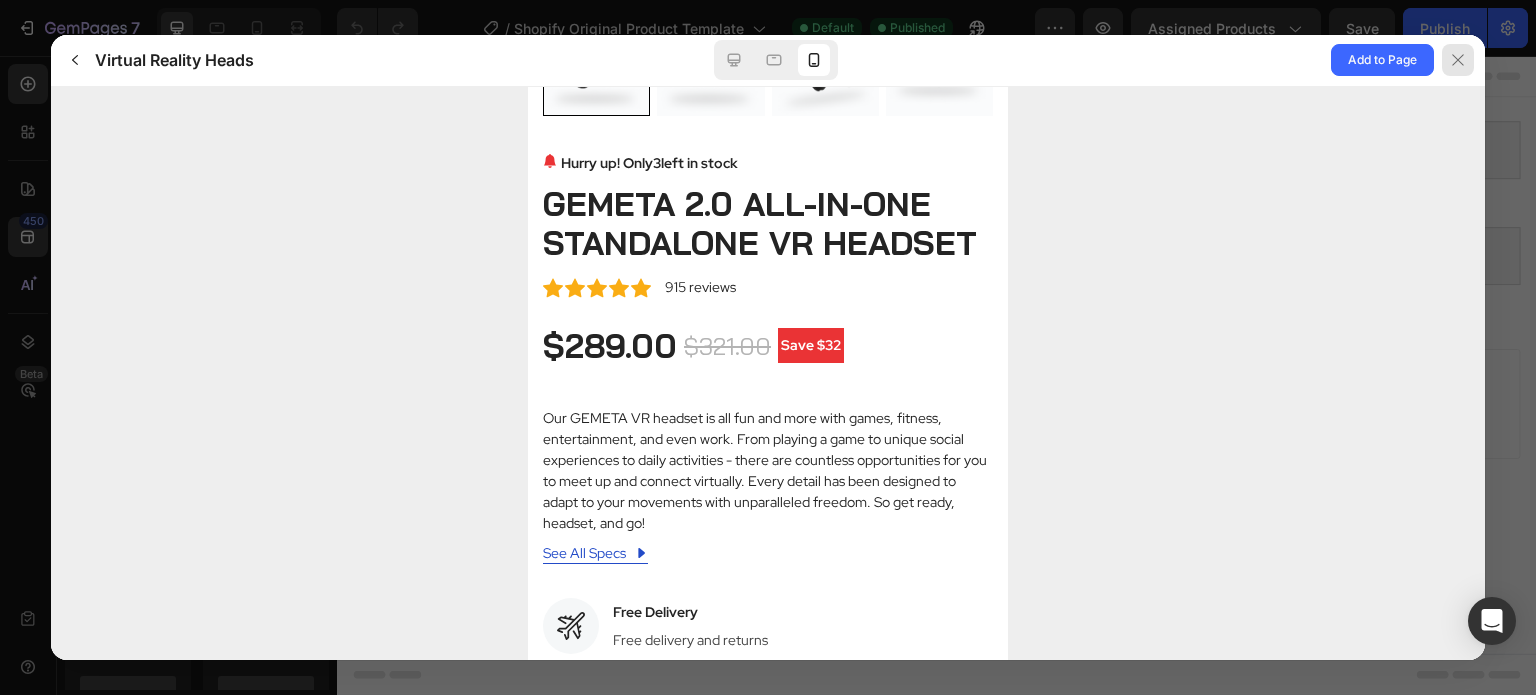 click 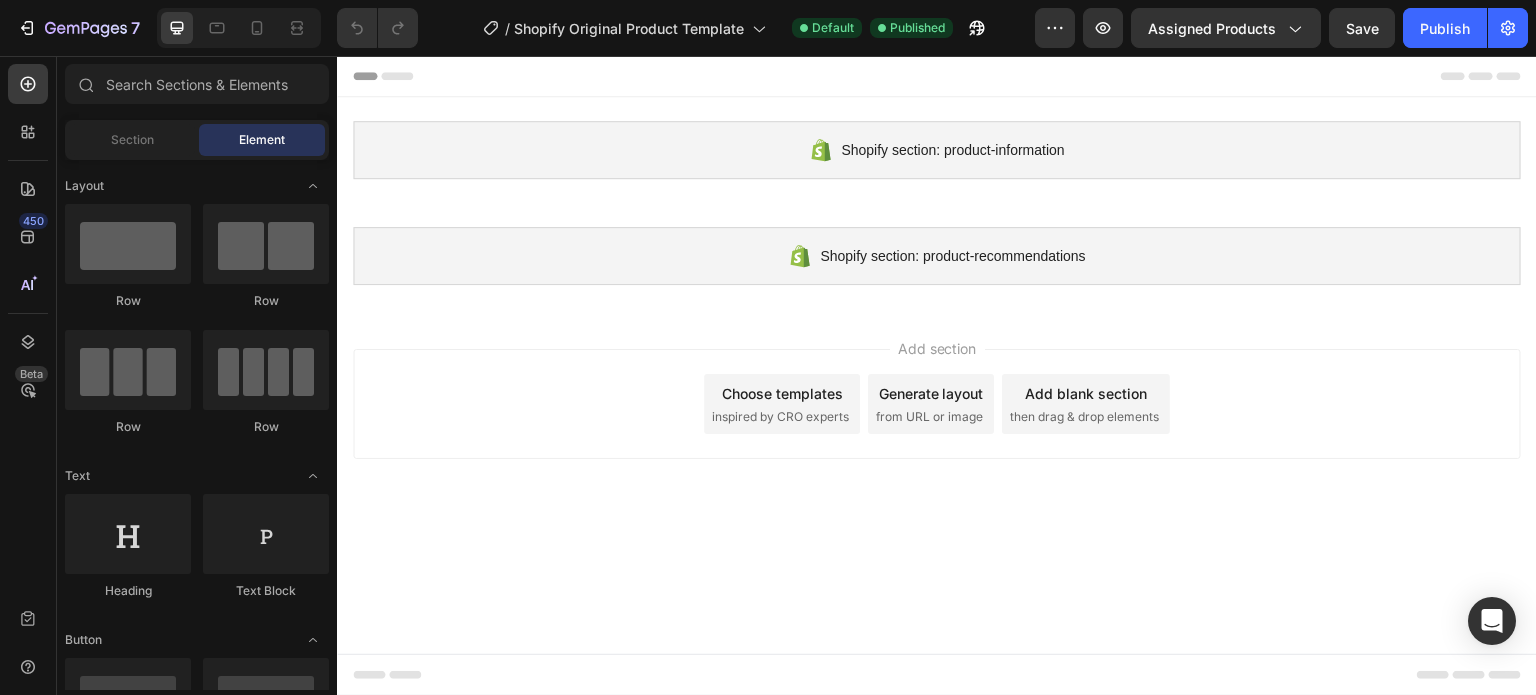 click on "inspired by CRO experts" at bounding box center [780, 417] 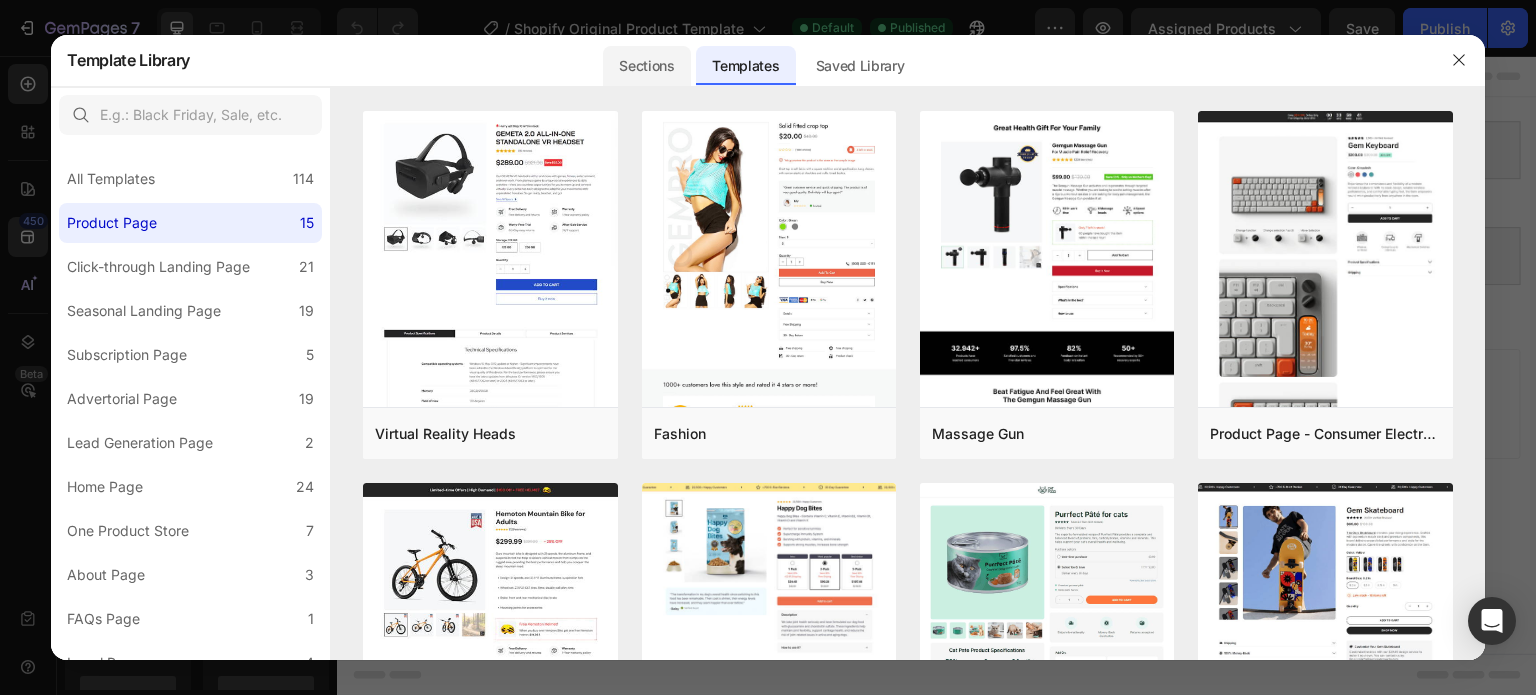click on "Sections" 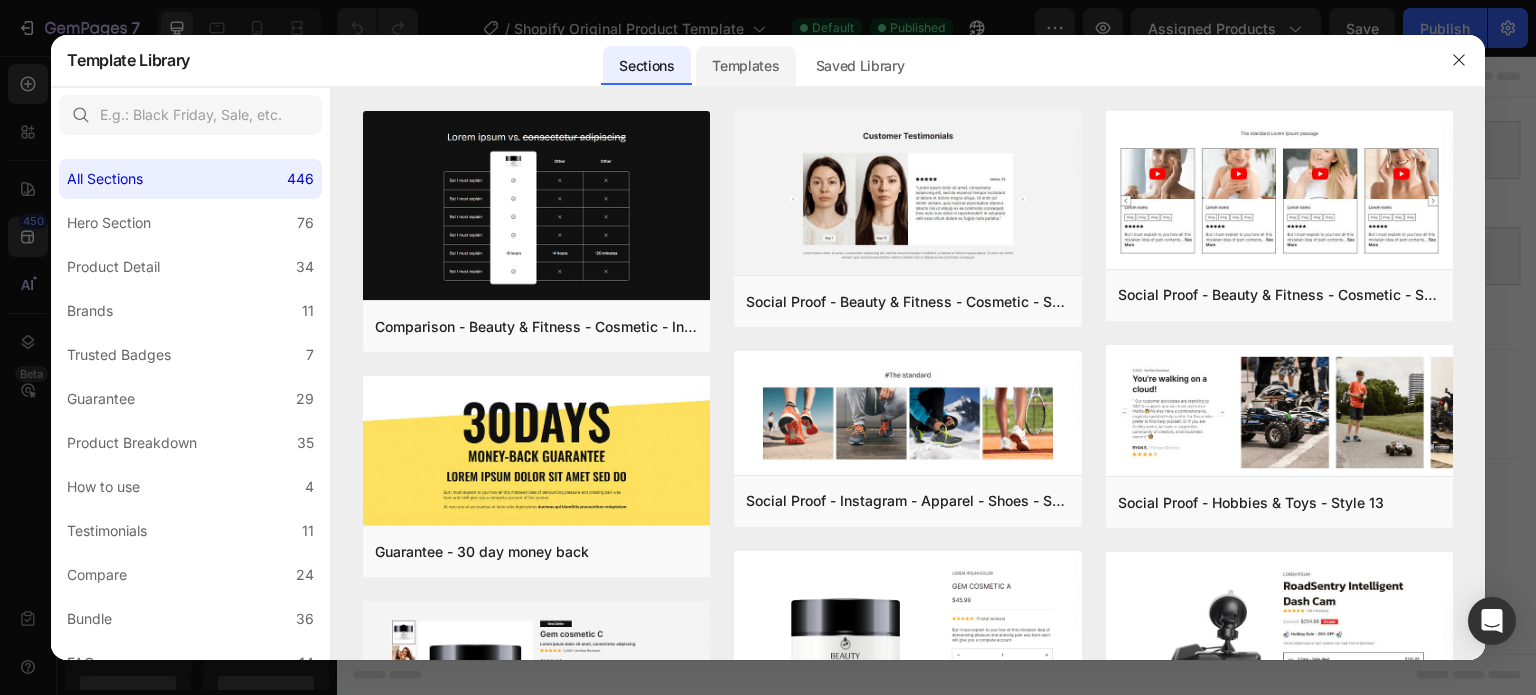 click on "Templates" 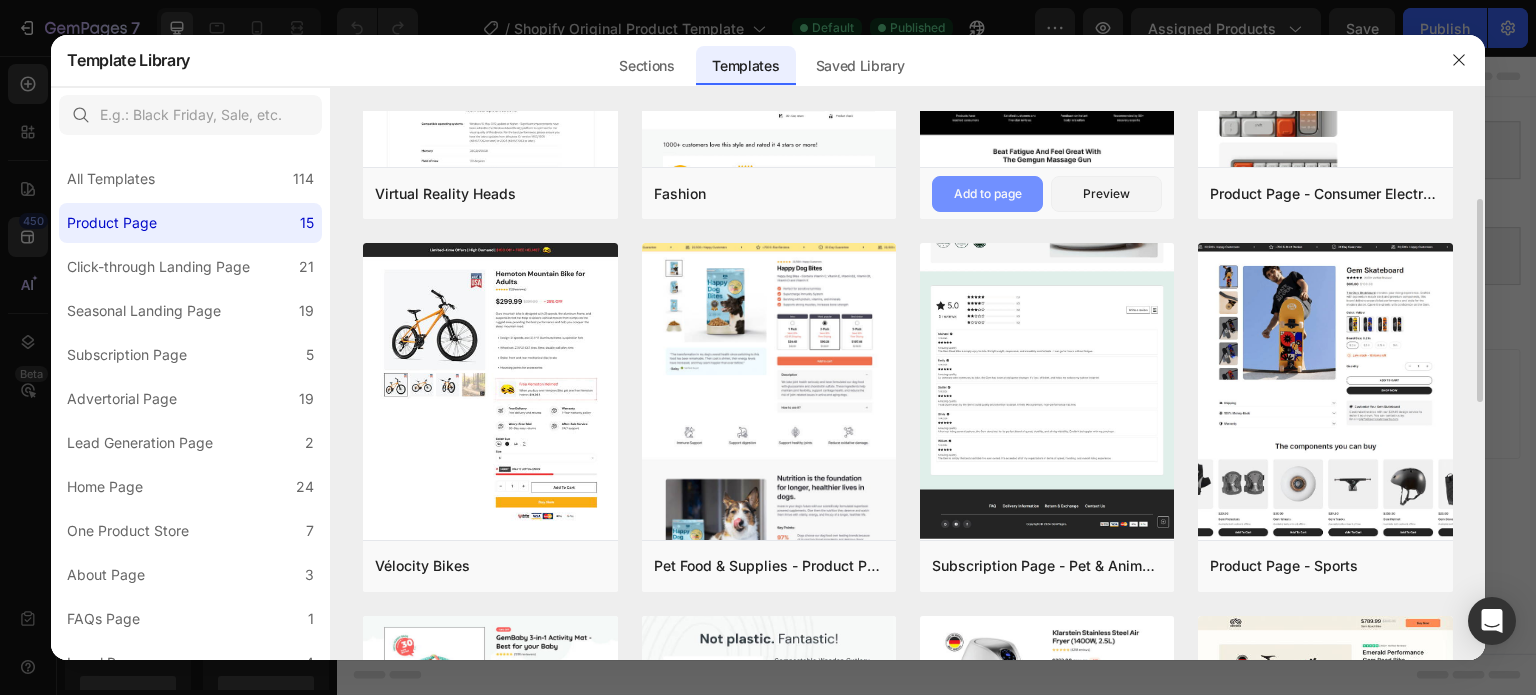 scroll, scrollTop: 40, scrollLeft: 0, axis: vertical 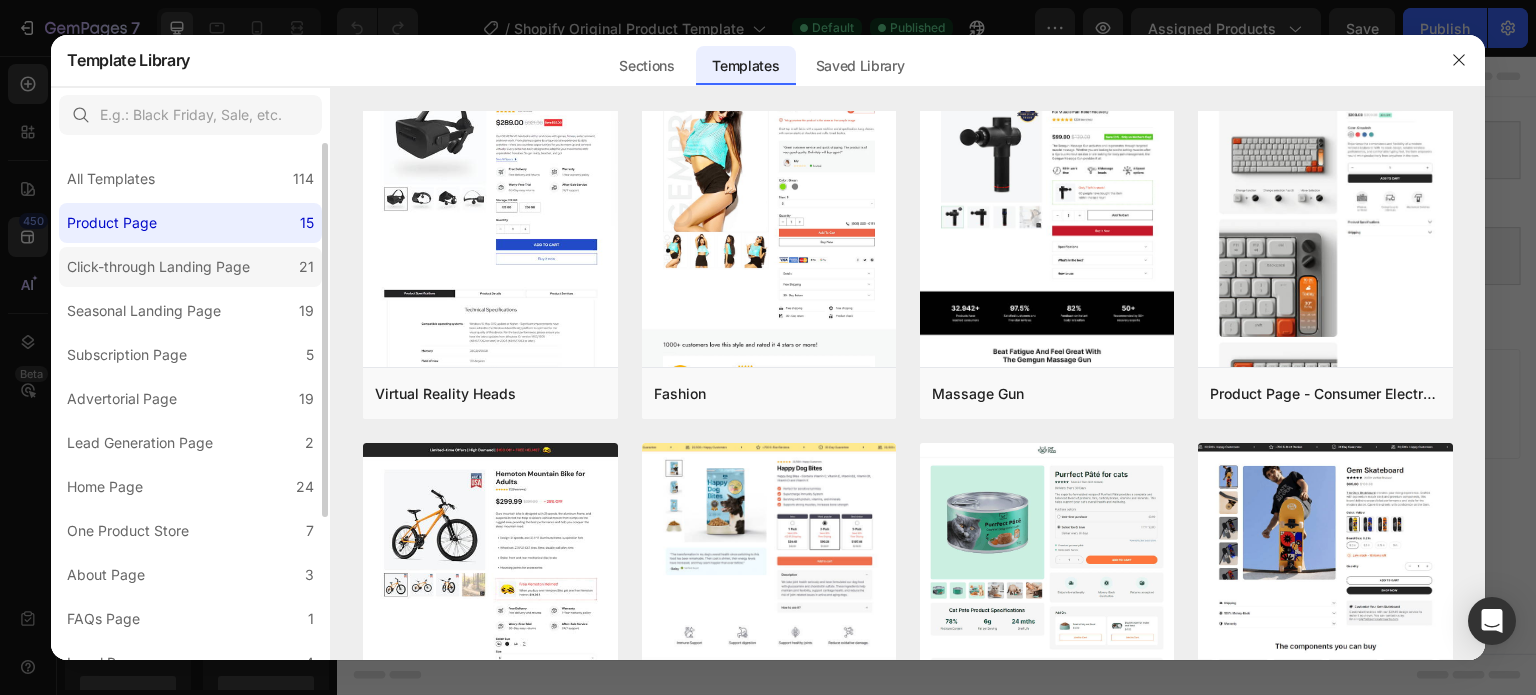 click on "Click-through Landing Page" at bounding box center (158, 267) 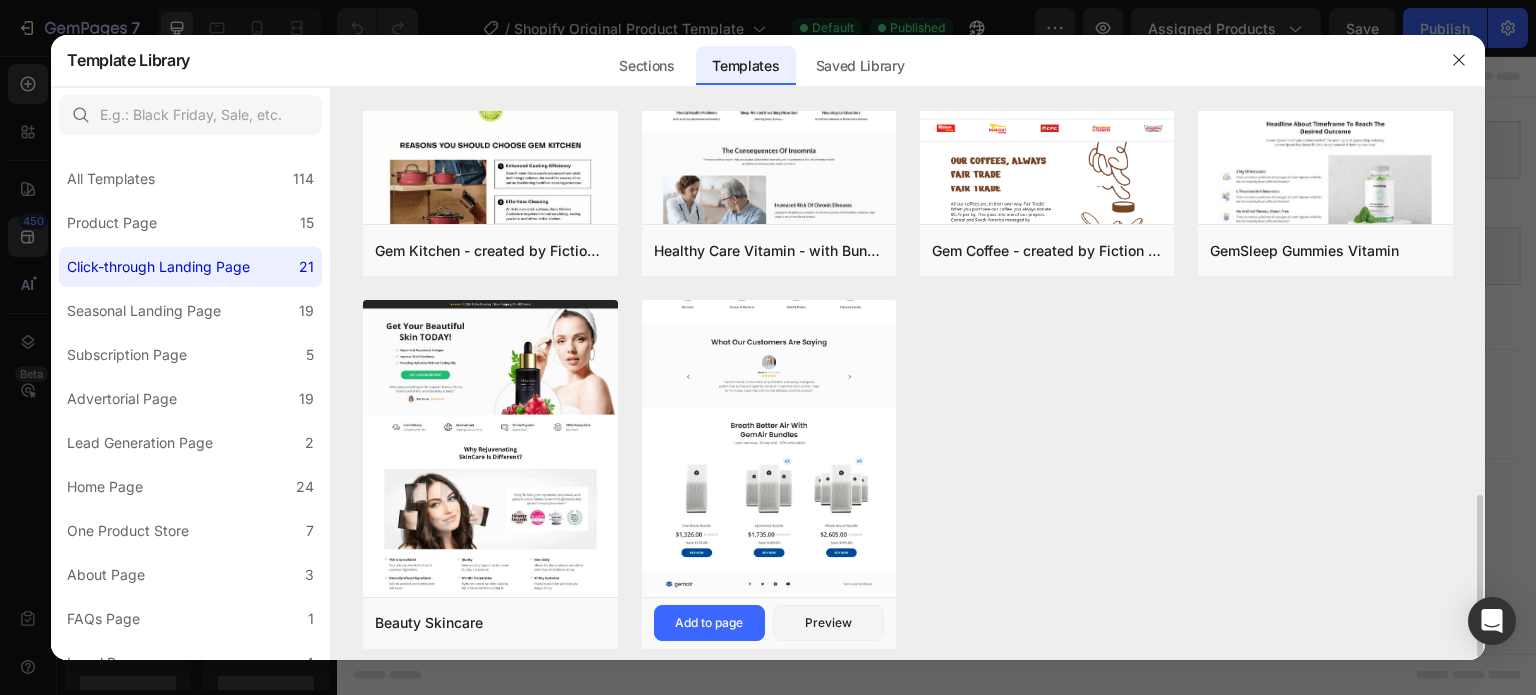 scroll, scrollTop: 1000, scrollLeft: 0, axis: vertical 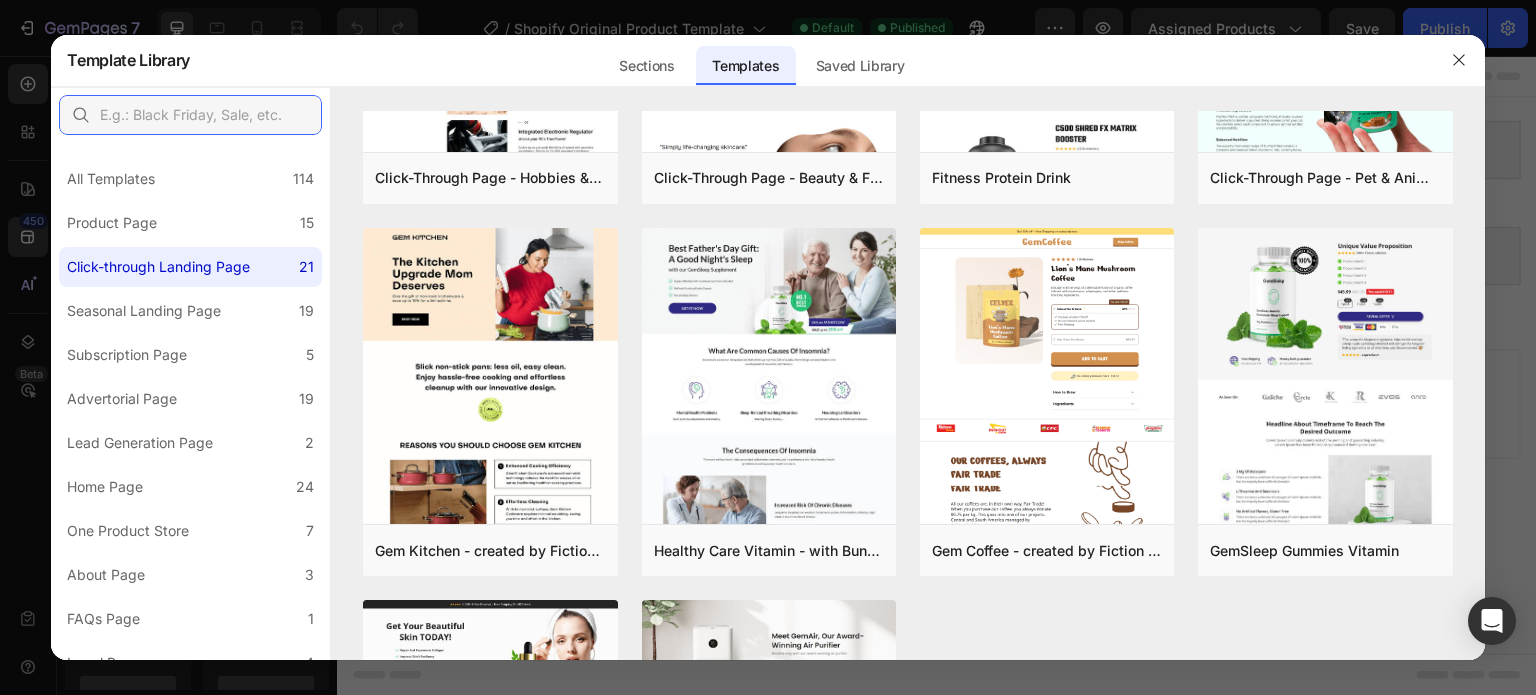 click at bounding box center (190, 115) 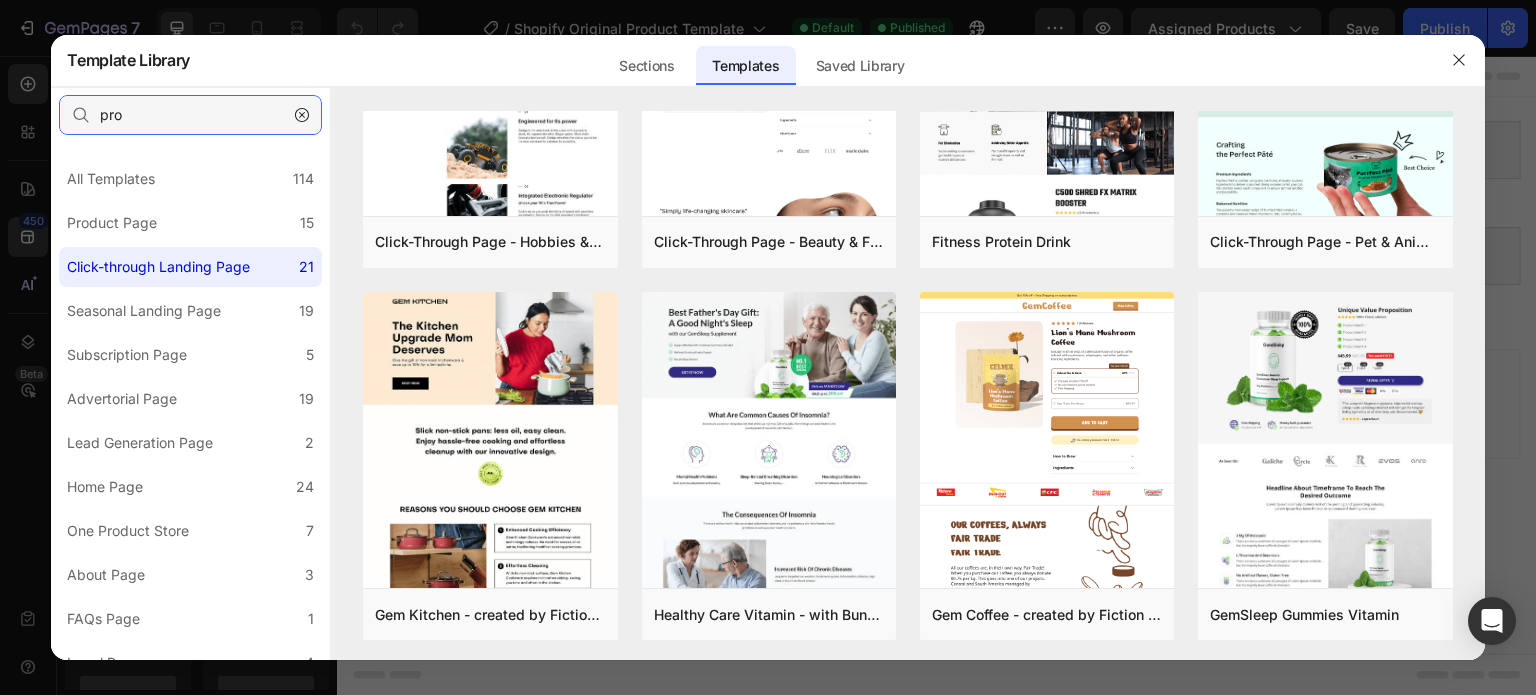 scroll, scrollTop: 0, scrollLeft: 0, axis: both 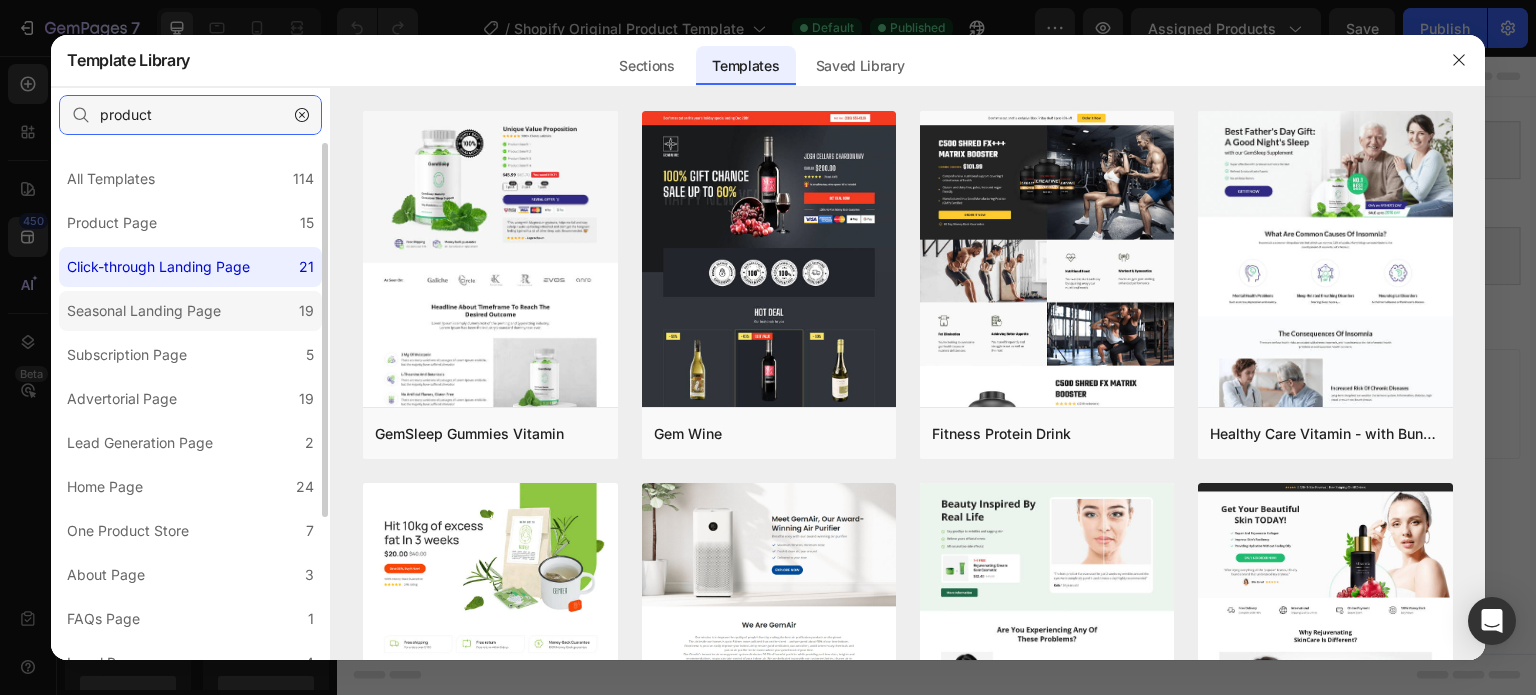 type on "product" 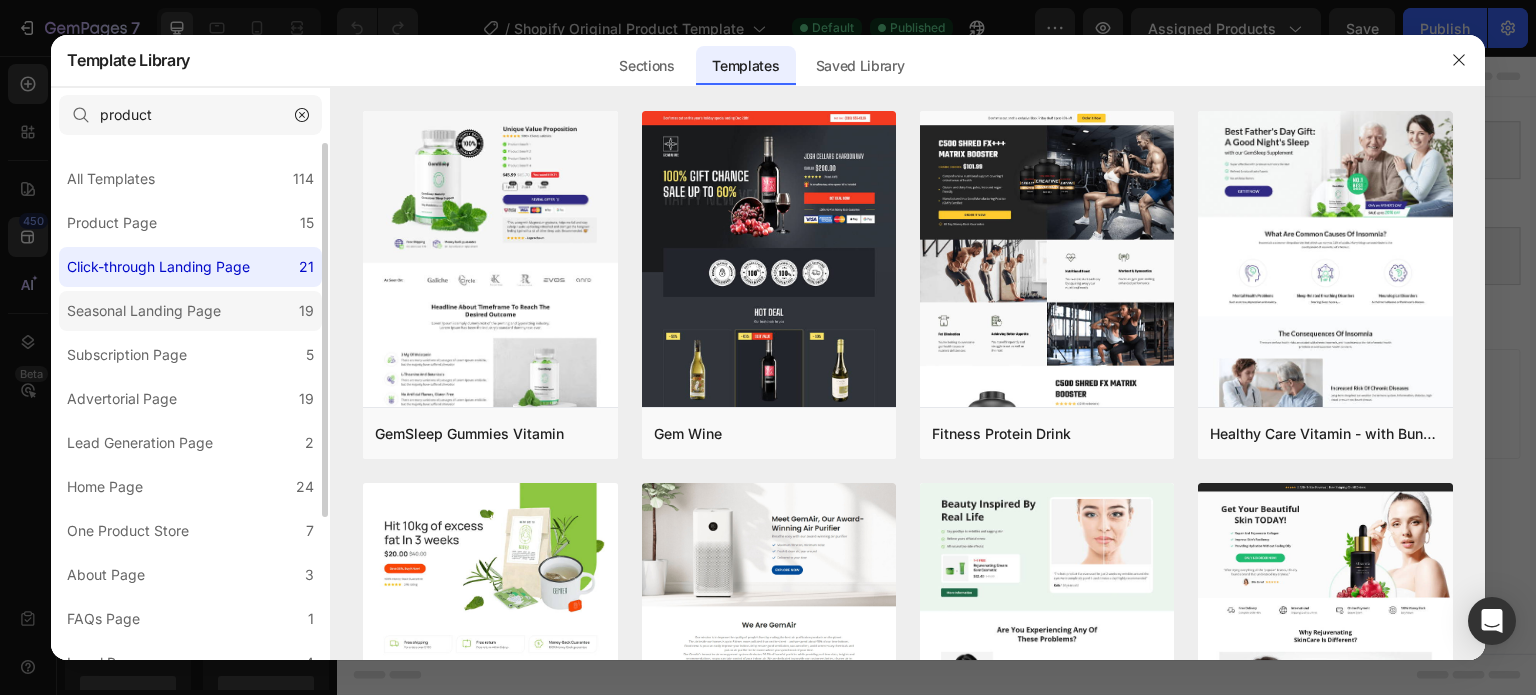 click on "Seasonal Landing Page" at bounding box center [144, 311] 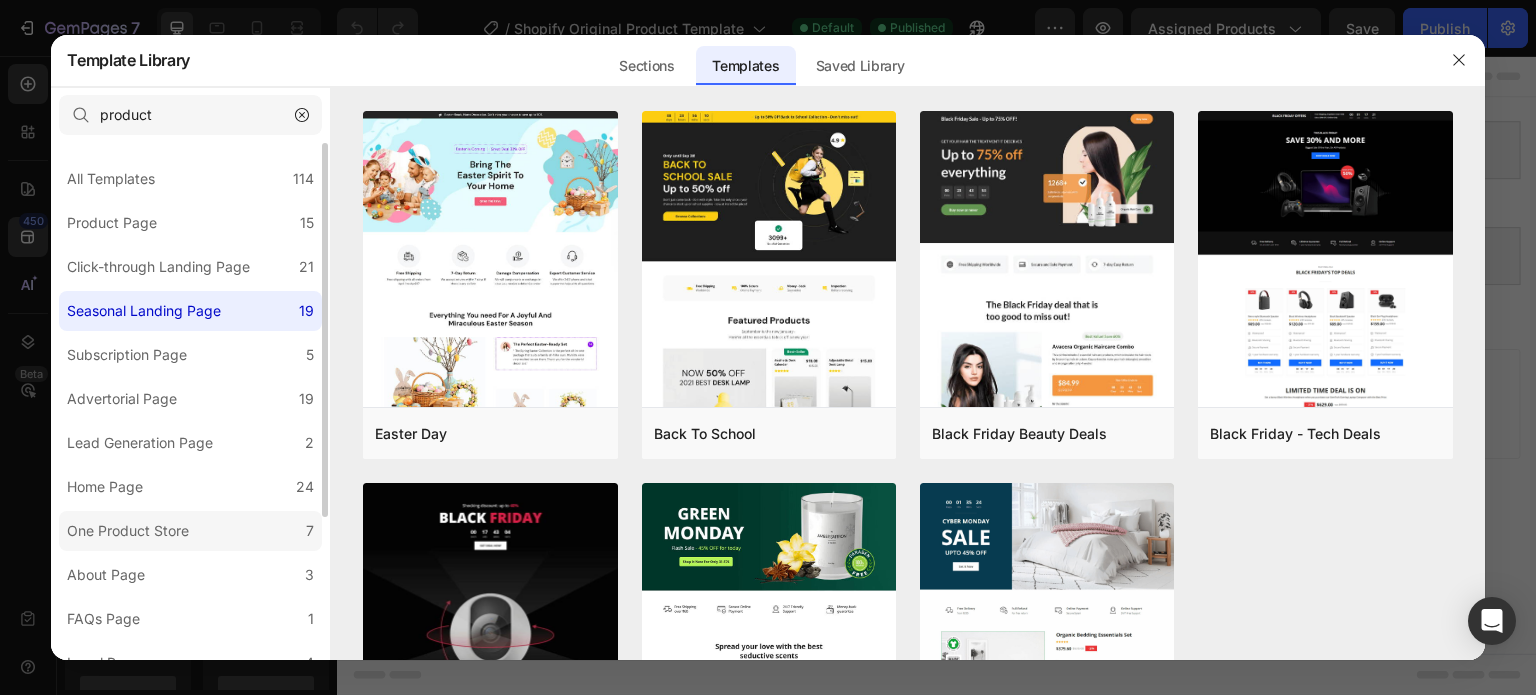 click on "One Product Store" at bounding box center [128, 531] 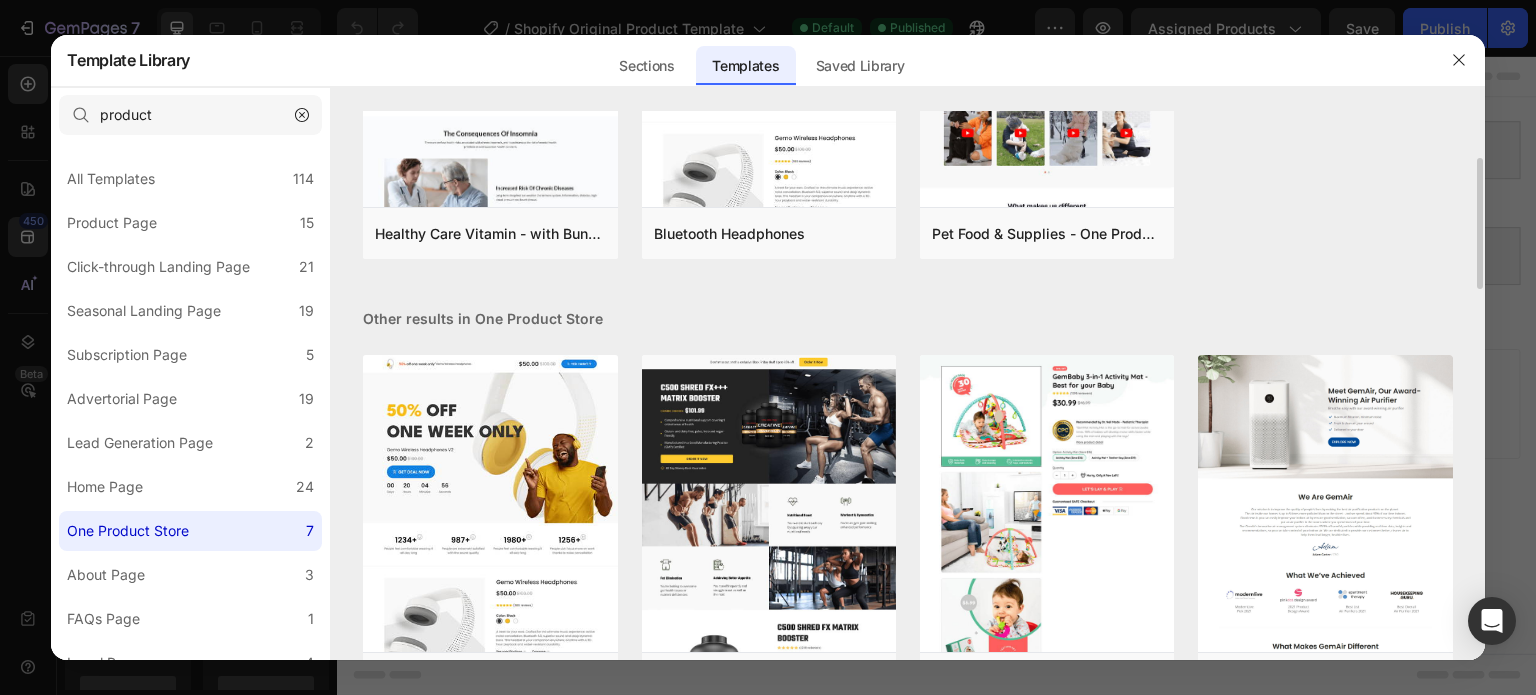 scroll, scrollTop: 400, scrollLeft: 0, axis: vertical 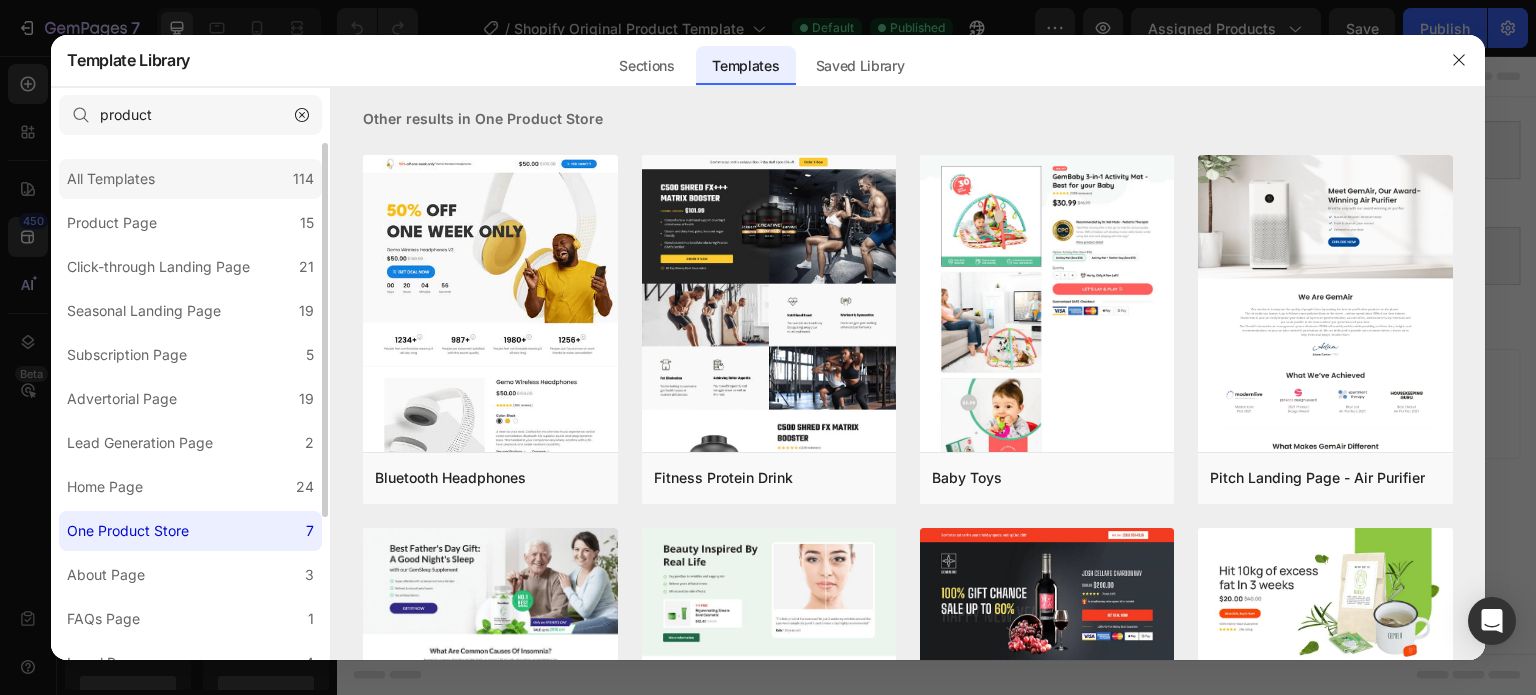 click on "All Templates 114" 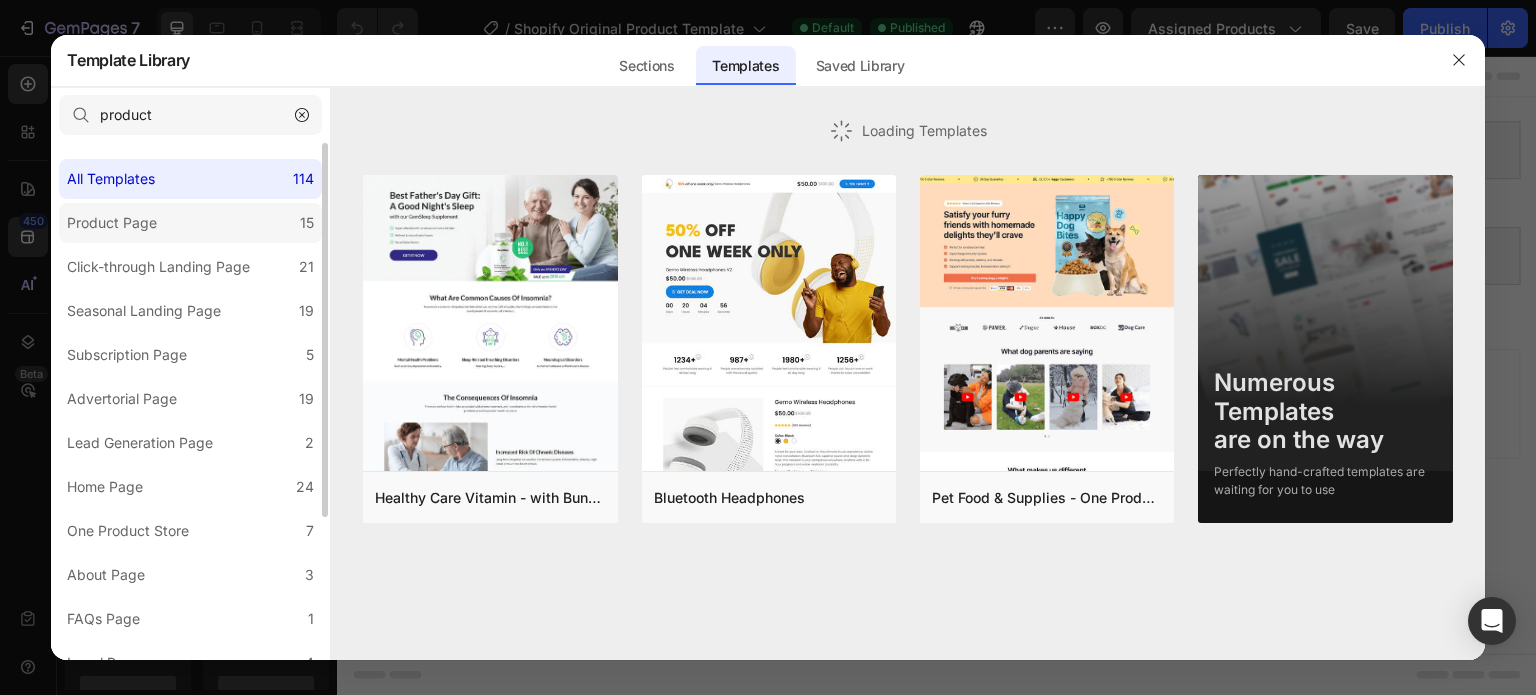scroll, scrollTop: 0, scrollLeft: 0, axis: both 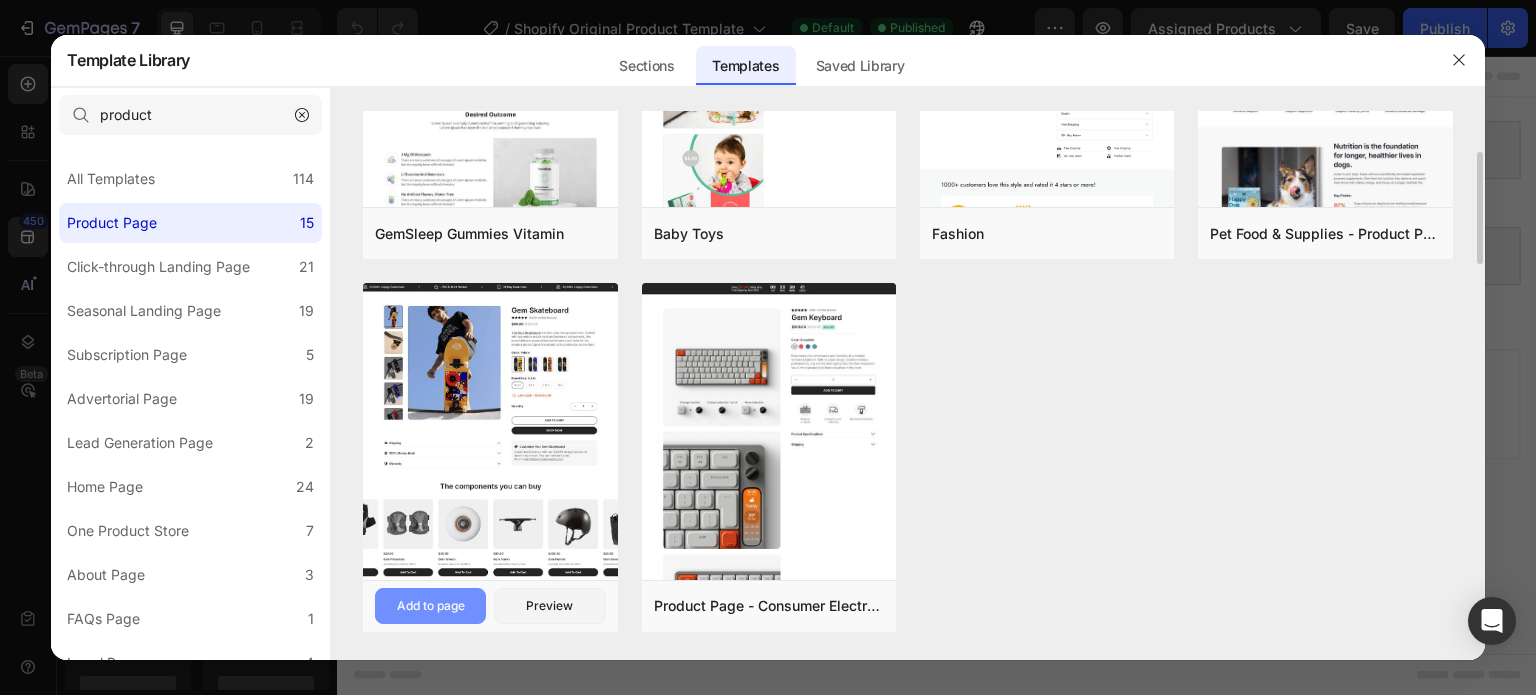click on "Add to page" at bounding box center [431, 606] 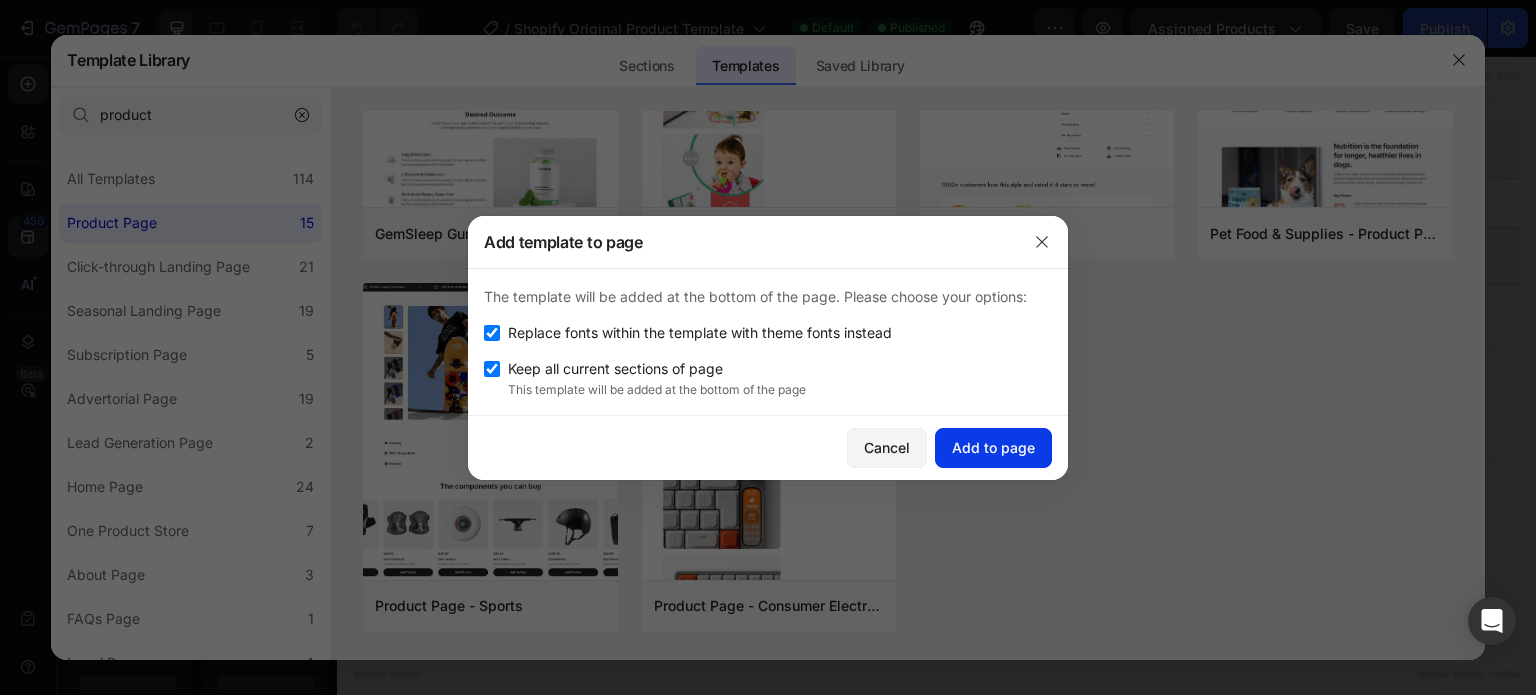 click on "Add to page" at bounding box center [993, 447] 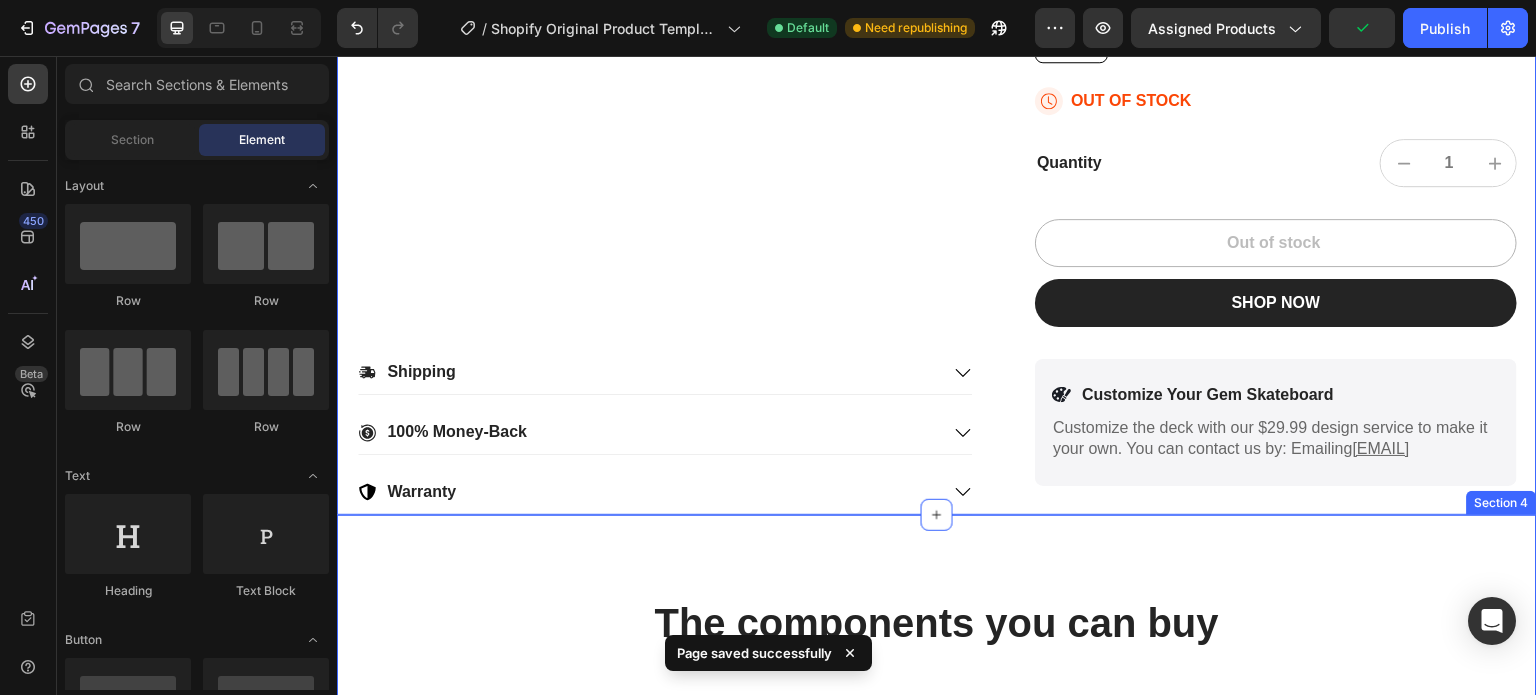 scroll, scrollTop: 1100, scrollLeft: 0, axis: vertical 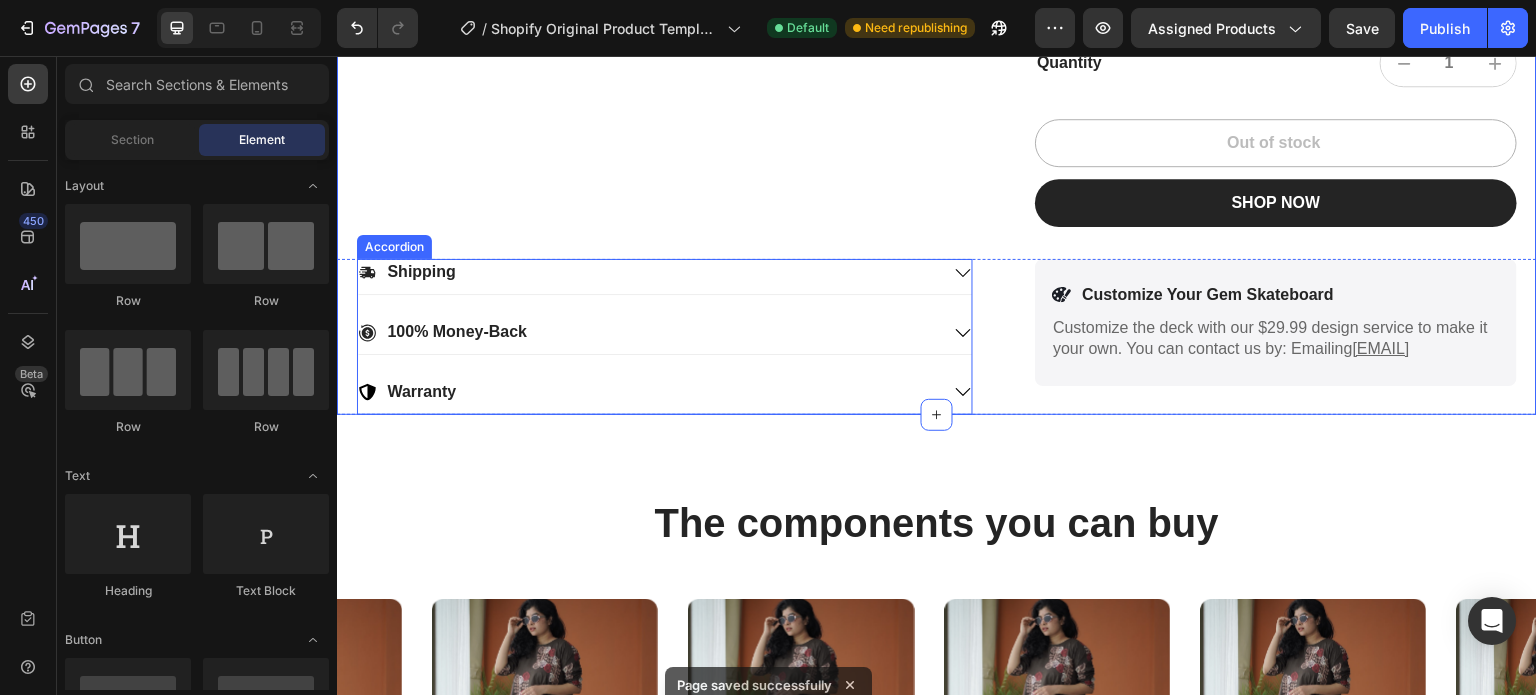 click on "Shipping" at bounding box center (648, 272) 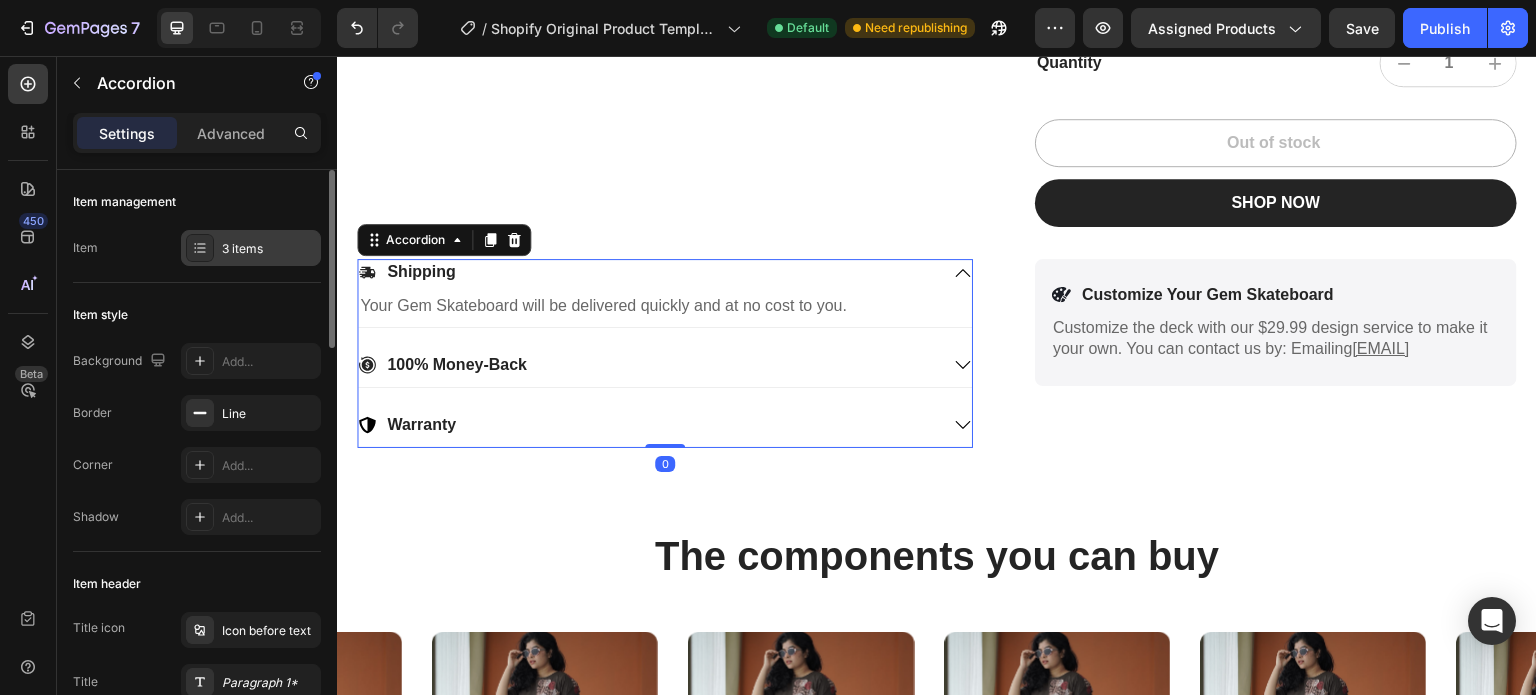 click on "3 items" at bounding box center (269, 249) 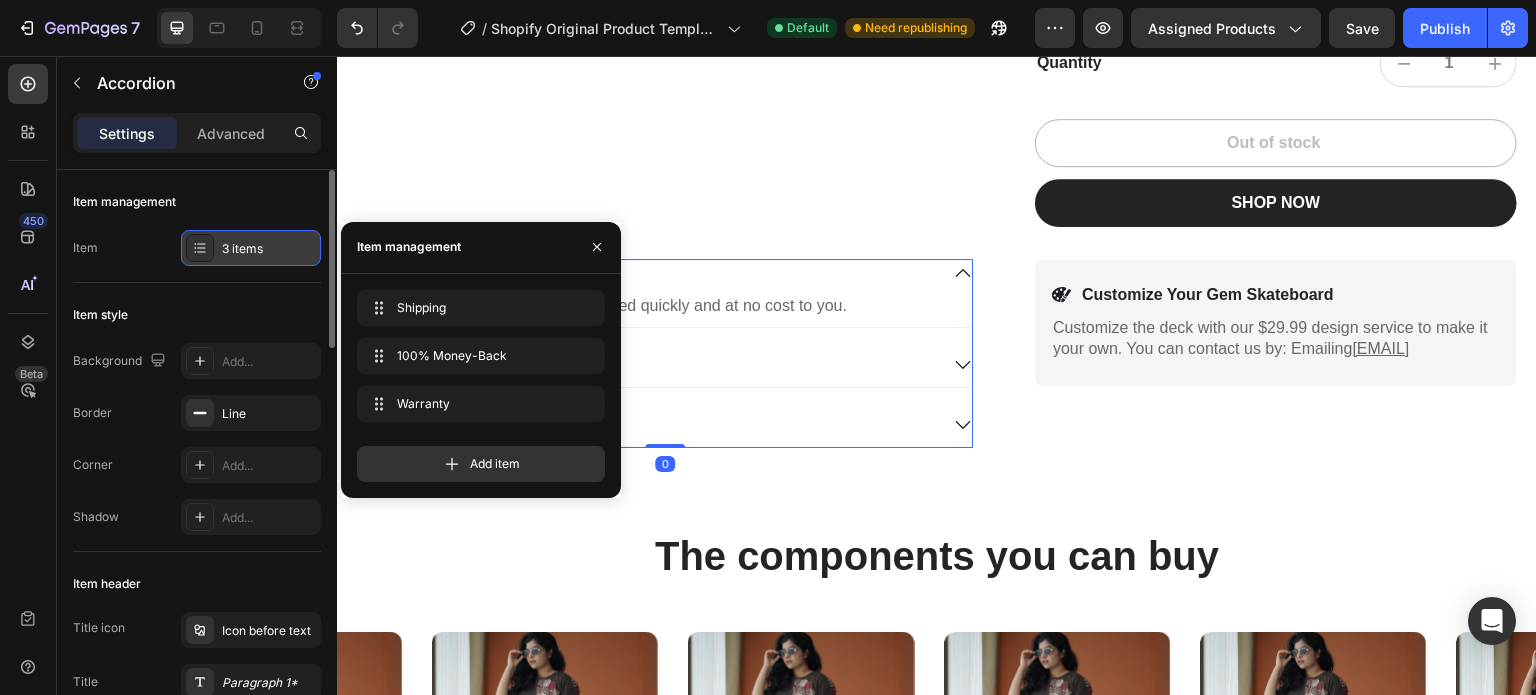 click on "3 items" at bounding box center [269, 249] 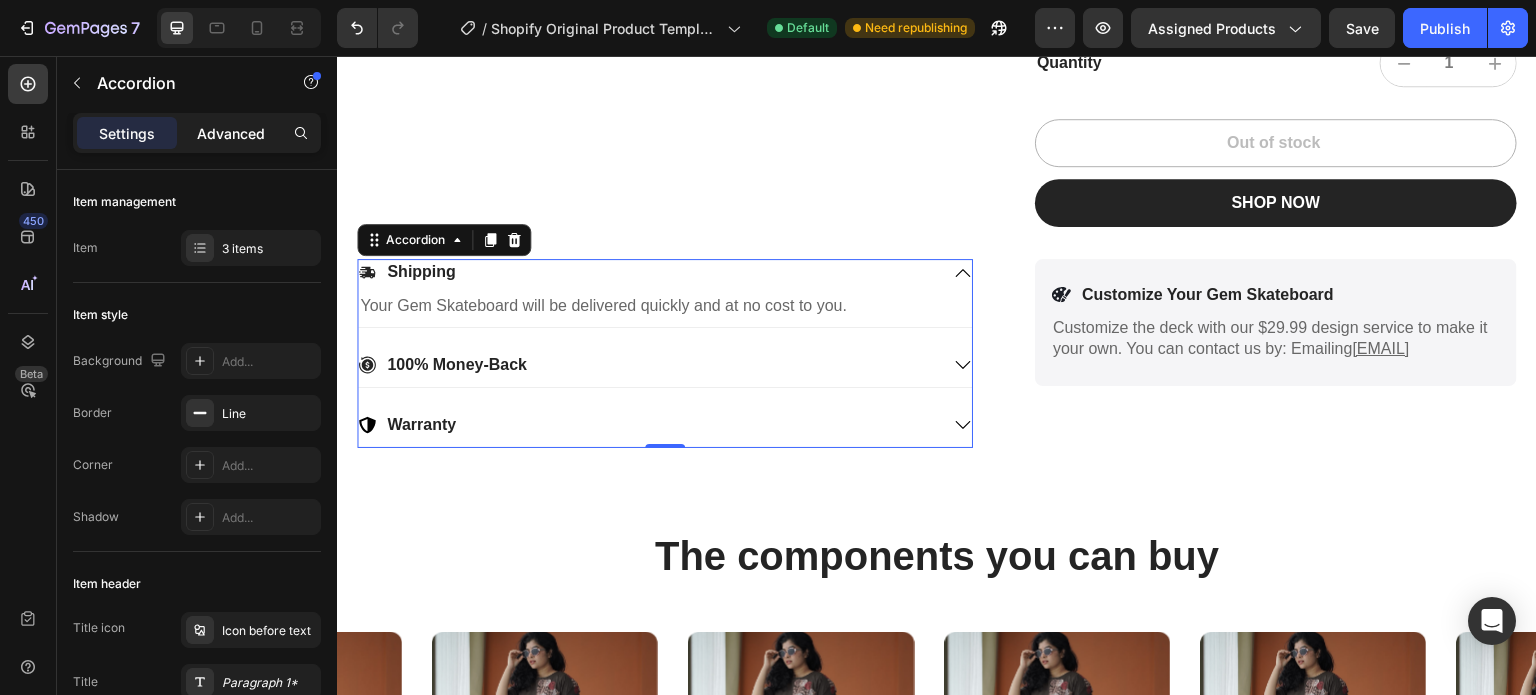 click on "Advanced" at bounding box center [231, 133] 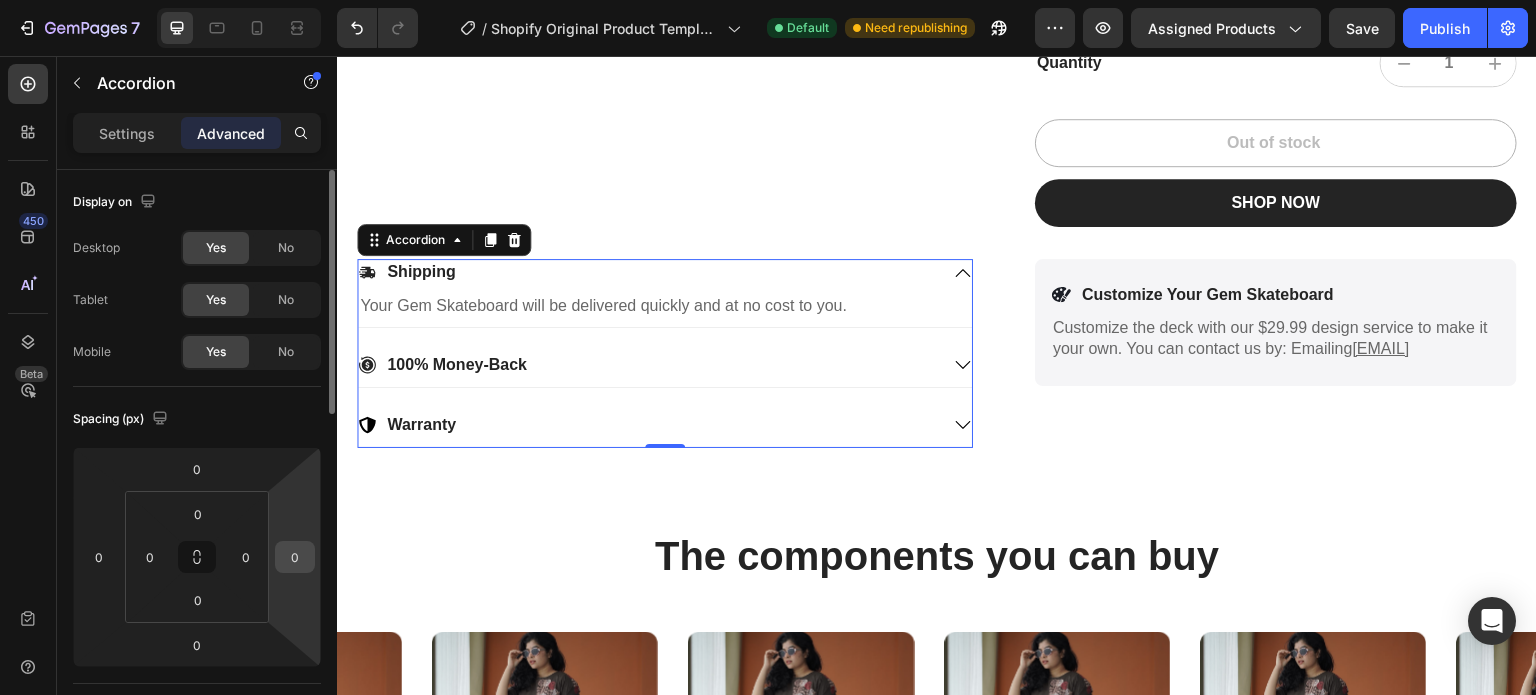 click on "0" at bounding box center (295, 557) 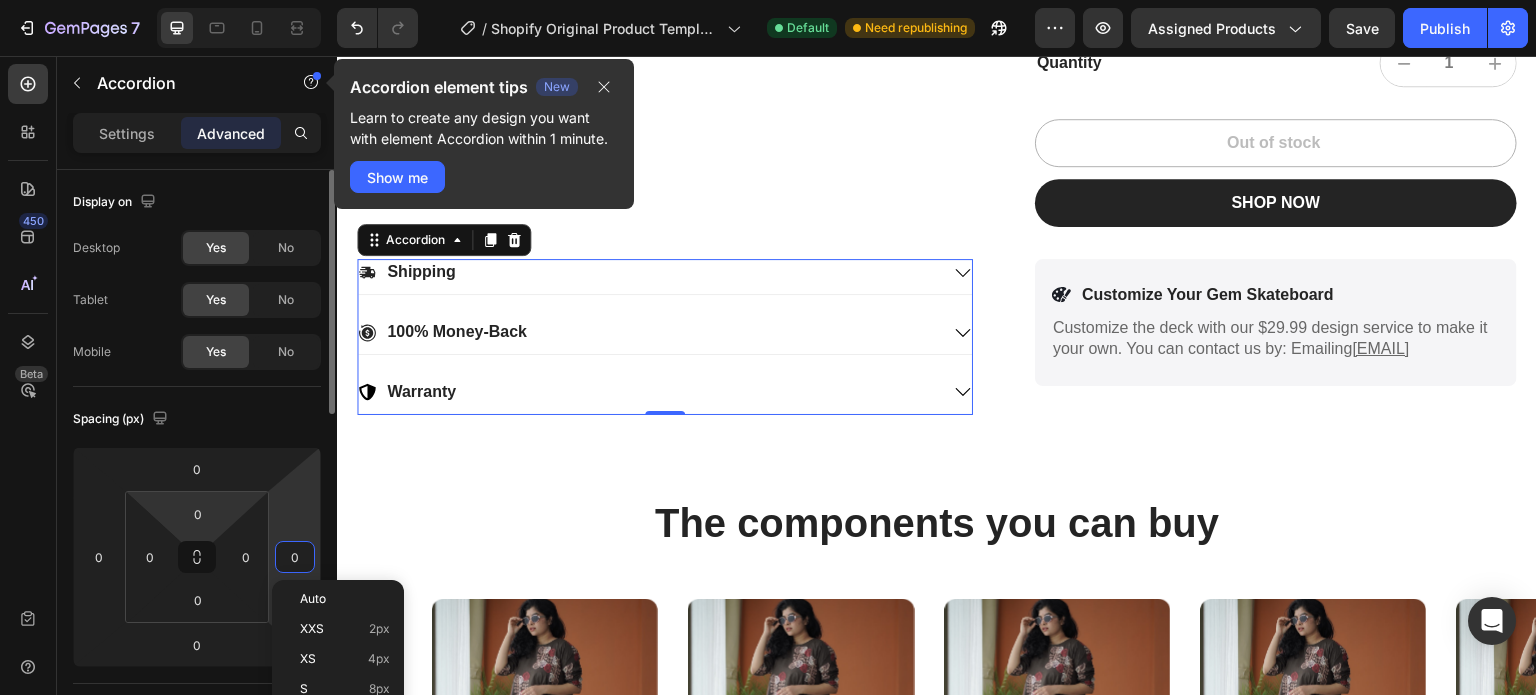 click on "7   /  Shopify Original Product Template Default Need republishing Preview Assigned Products  Save   Publish  450 Beta Sections(18) Elements(84) Section Element Hero Section Product Detail Brands Trusted Badges Guarantee Product Breakdown How to use Testimonials Compare Bundle FAQs Social Proof Brand Story Product List Collection Blog List Contact Sticky Add to Cart Custom Footer Browse Library 450 Layout
Row
Row
Row
Row Text
Heading
Text Block Button
Button
Button Media
Image
Image" at bounding box center [768, 0] 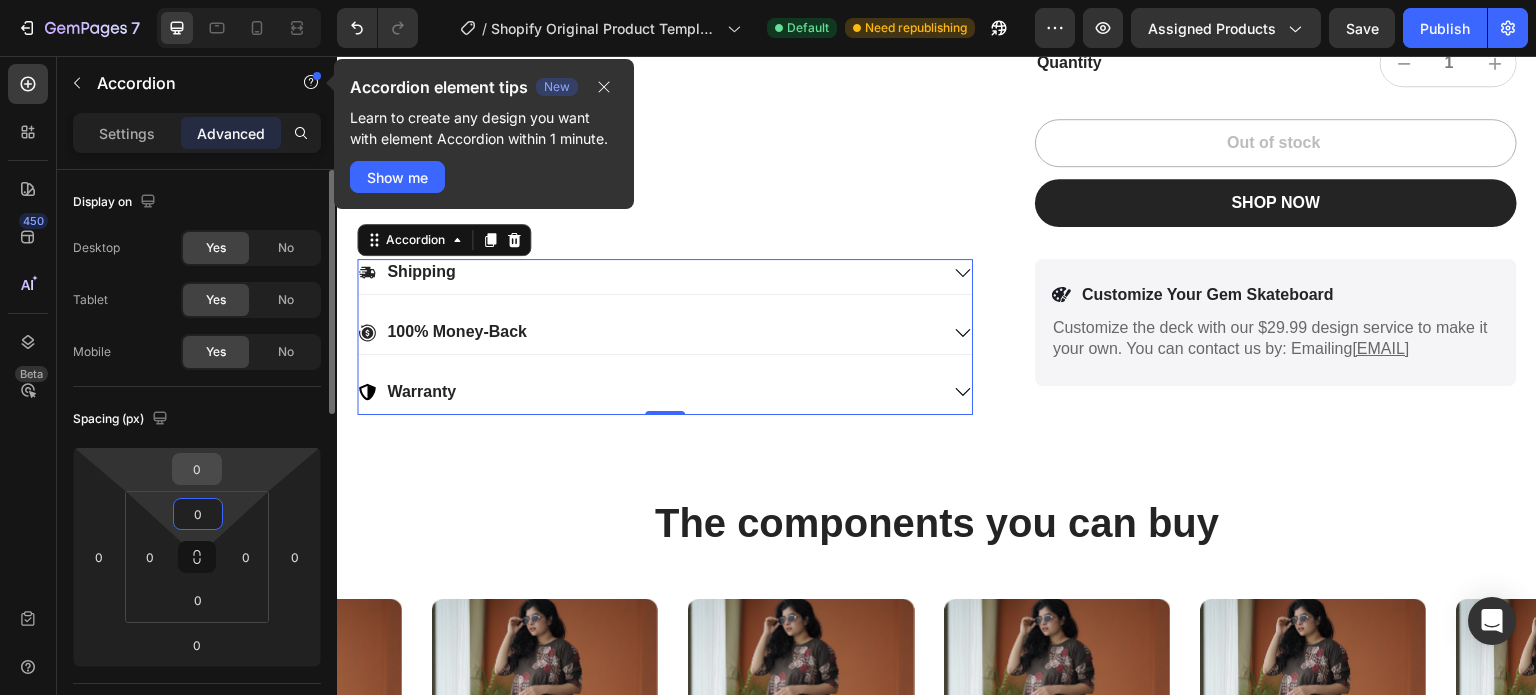 click on "0" at bounding box center [197, 469] 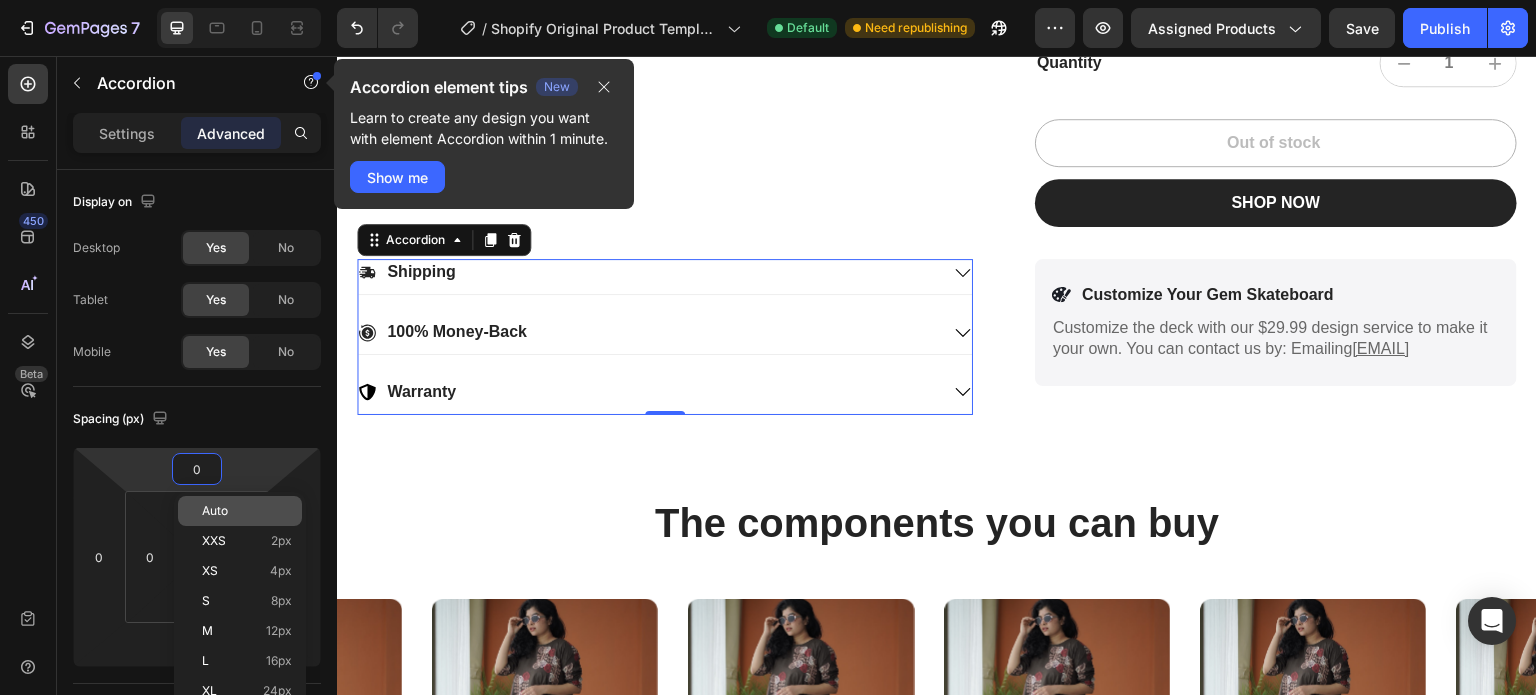 click on "Auto" at bounding box center (247, 511) 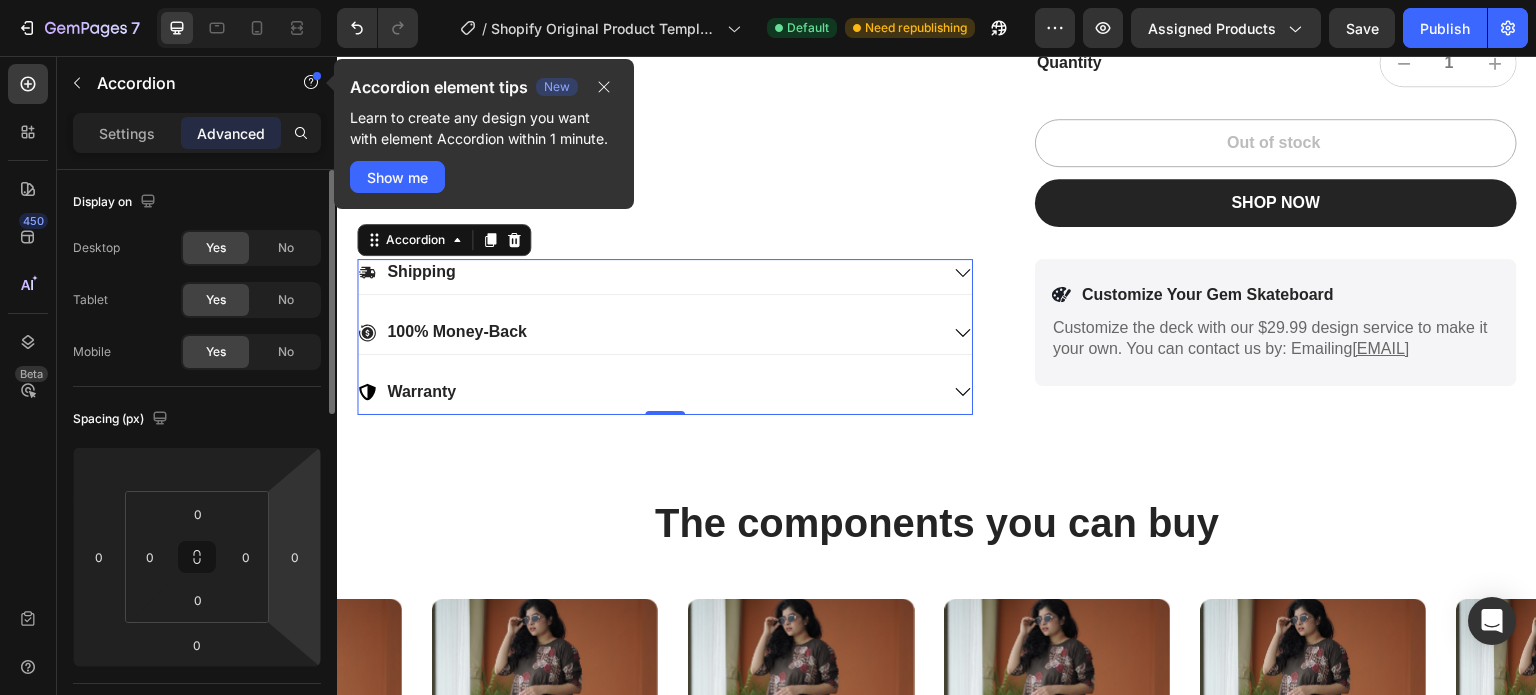 click on "7   /  Shopify Original Product Template Default Need republishing Preview Assigned Products  Save   Publish  450 Beta Sections(18) Elements(84) Section Element Hero Section Product Detail Brands Trusted Badges Guarantee Product Breakdown How to use Testimonials Compare Bundle FAQs Social Proof Brand Story Product List Collection Blog List Contact Sticky Add to Cart Custom Footer Browse Library 450 Layout
Row
Row
Row
Row Text
Heading
Text Block Button
Button
Button Media
Image
Image" at bounding box center (768, 0) 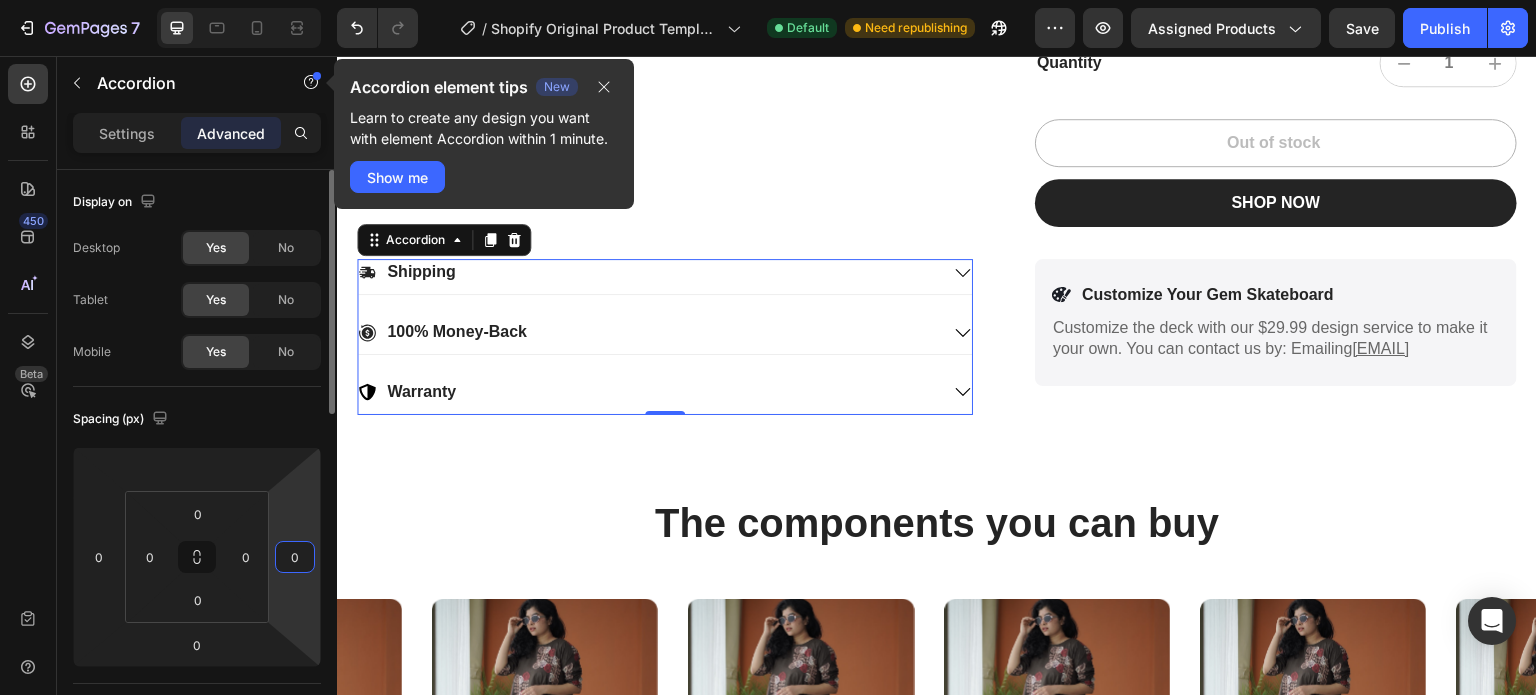 click on "0" at bounding box center [295, 557] 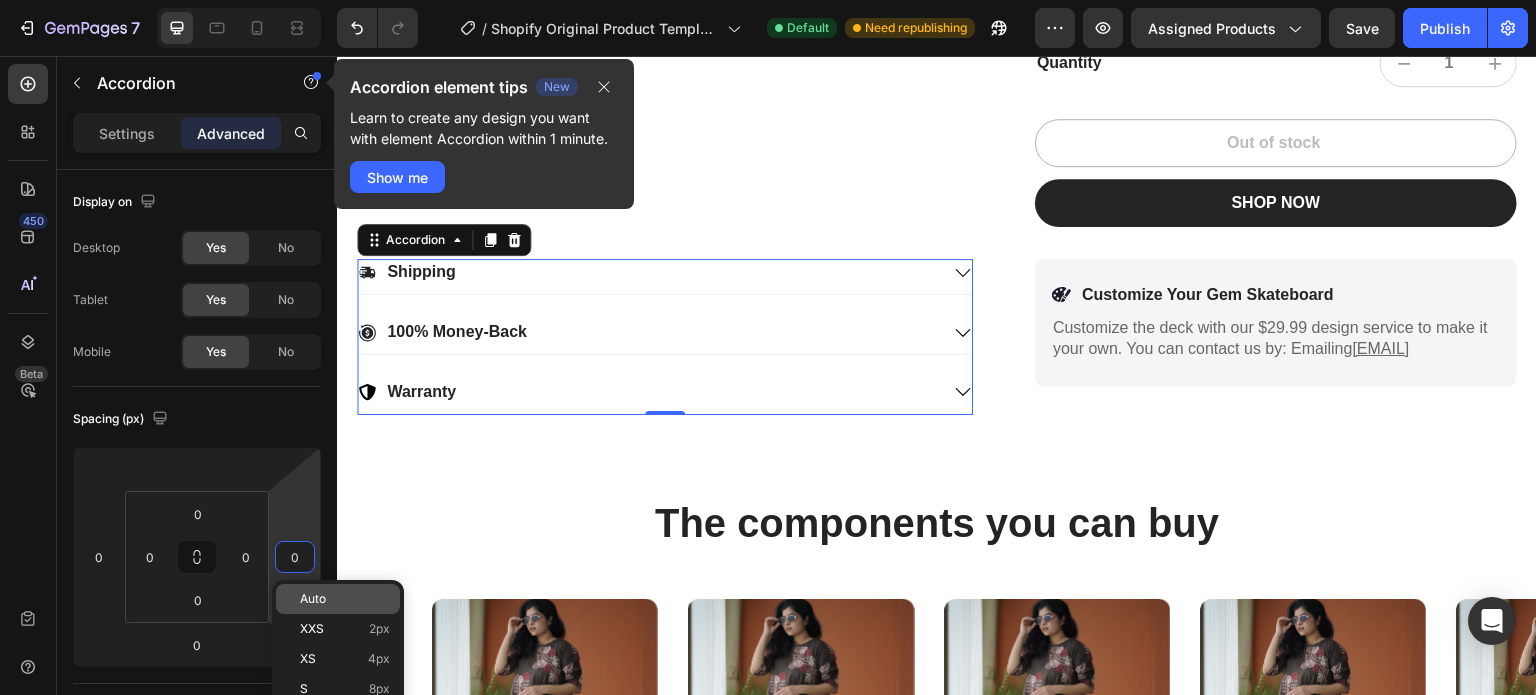 click on "Auto" at bounding box center (313, 599) 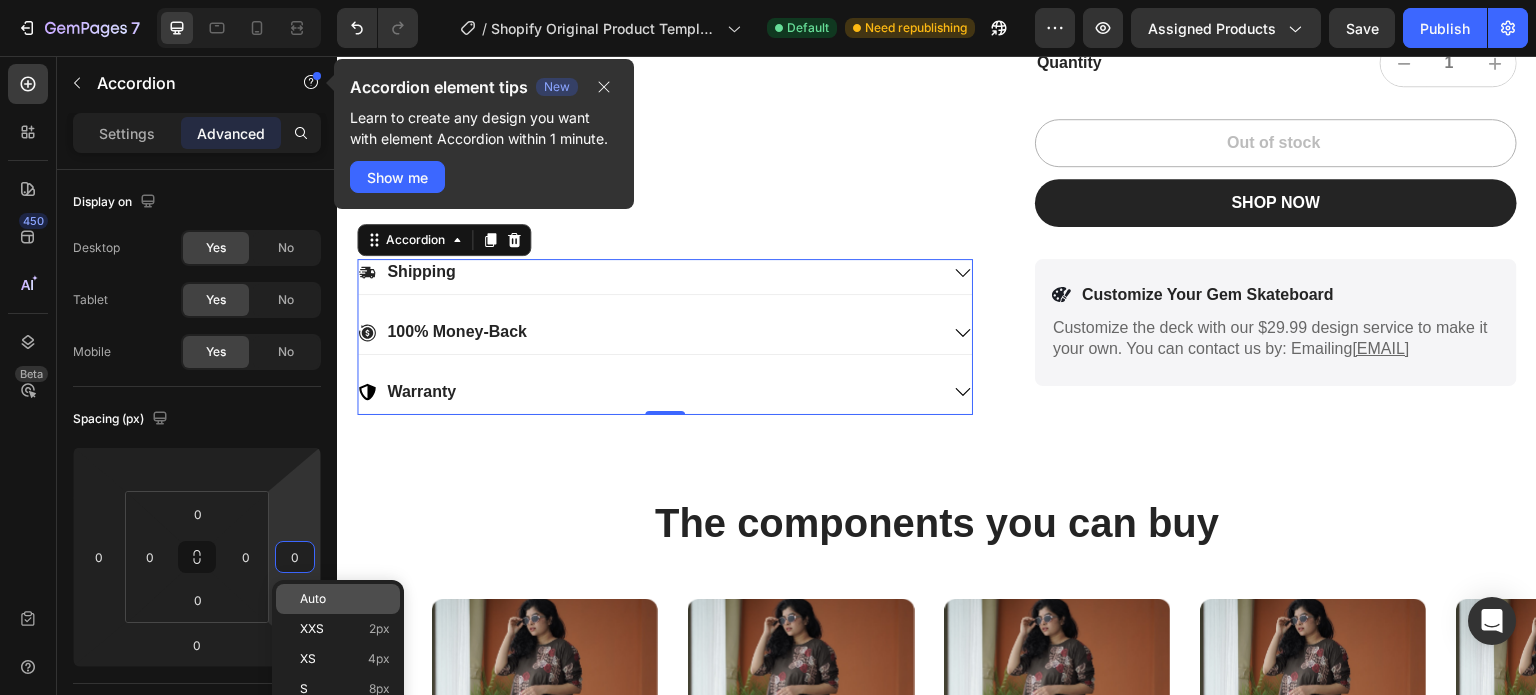type 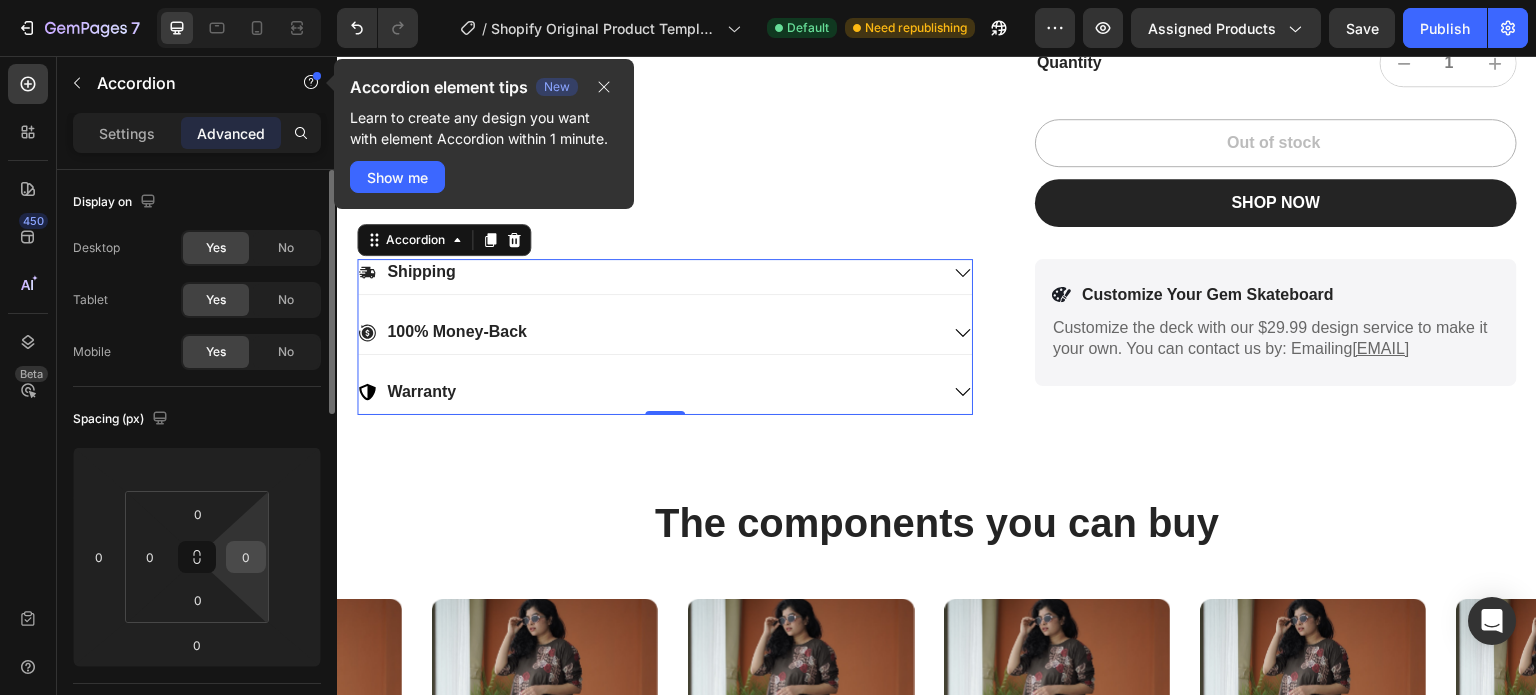 click on "0" at bounding box center (246, 557) 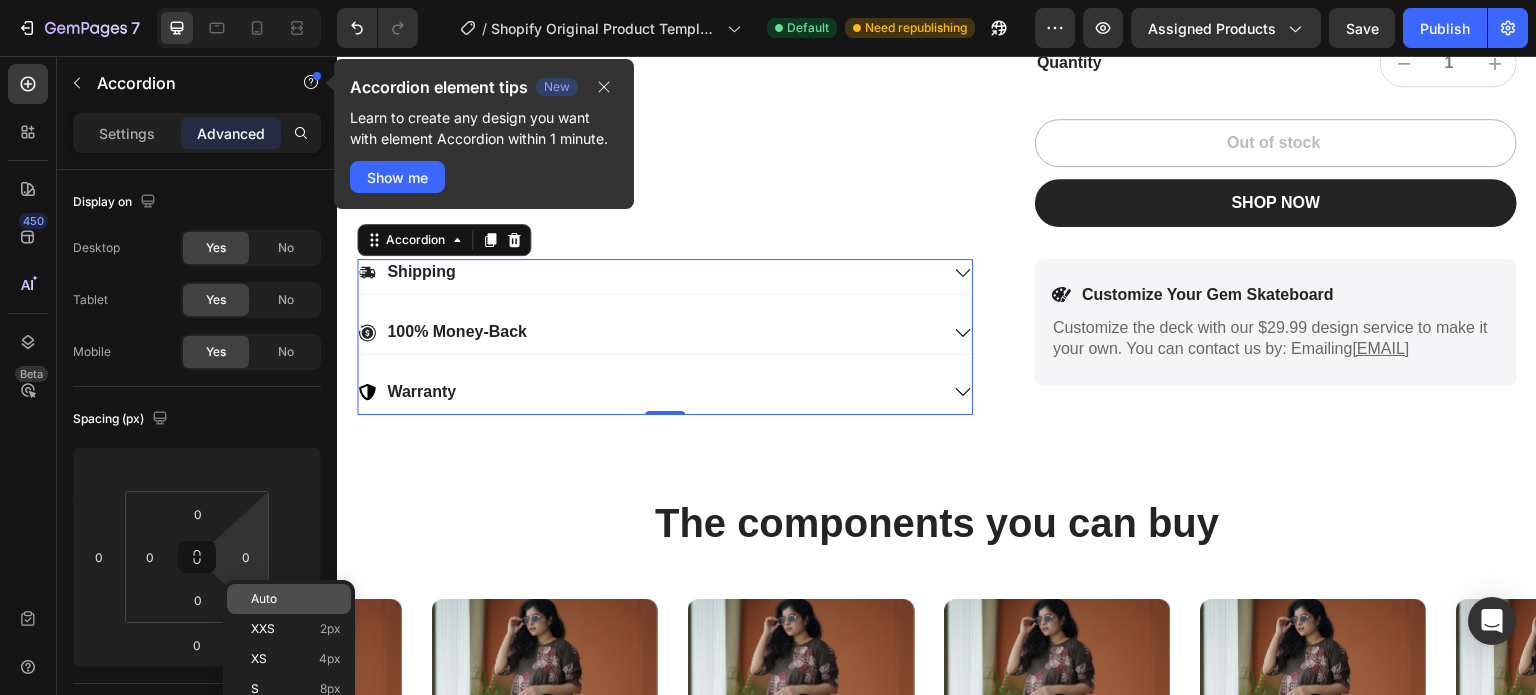 click on "Auto" 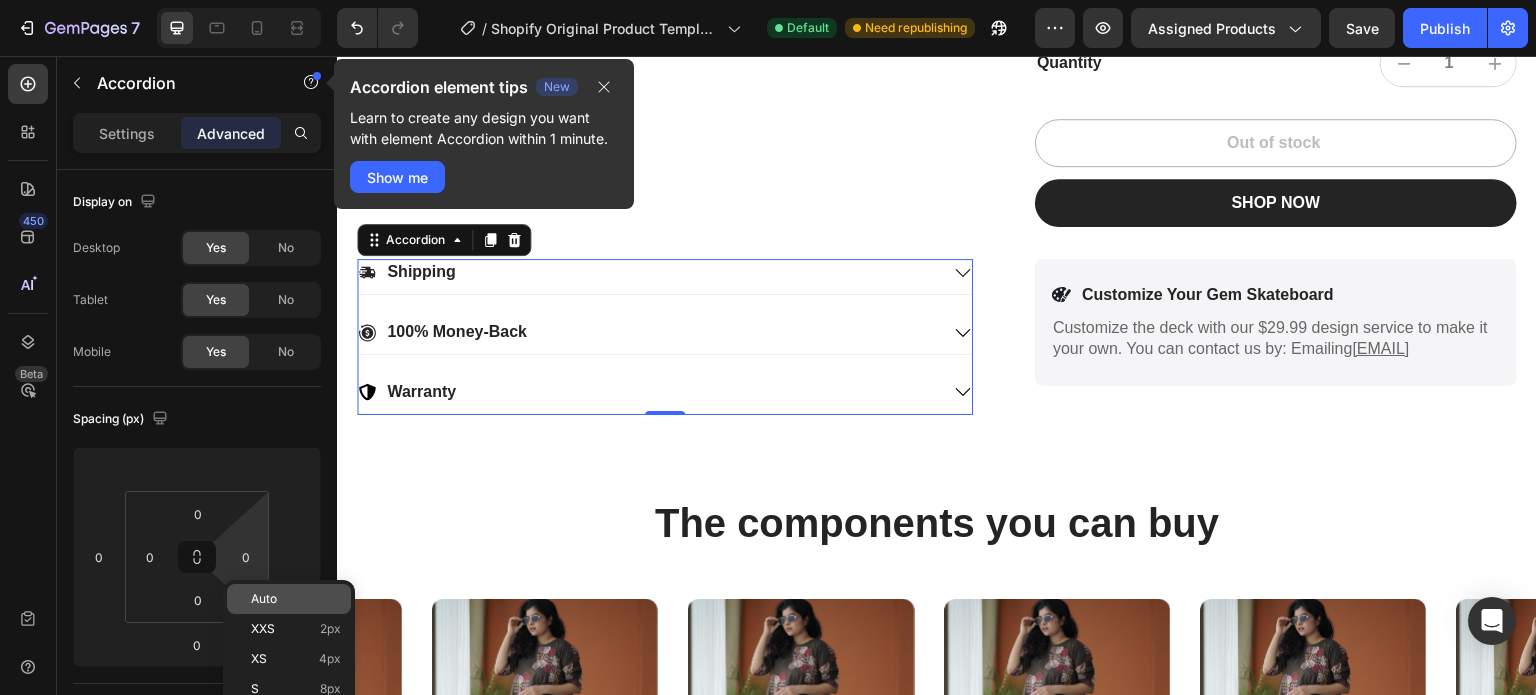 type on "Auto" 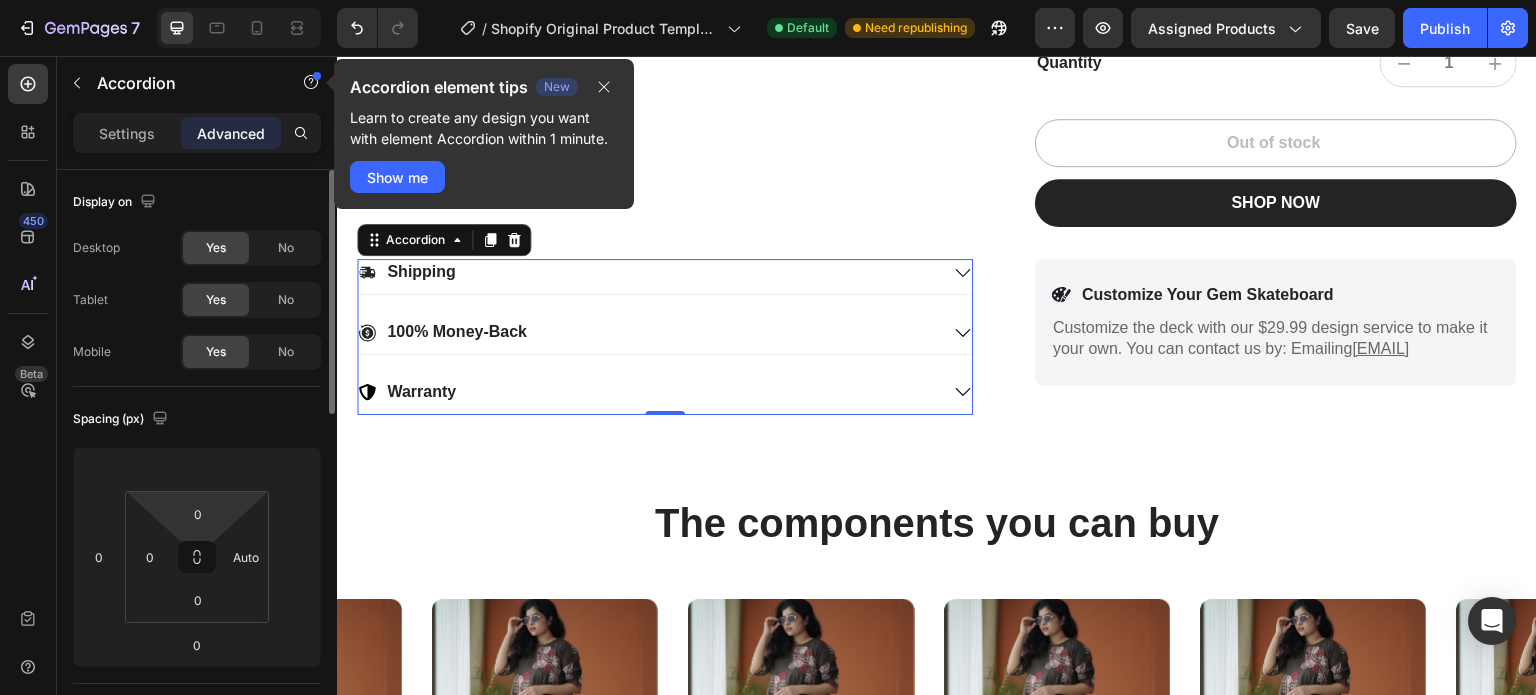 click on "7   /  Shopify Original Product Template Default Need republishing Preview Assigned Products  Save   Publish  450 Beta Sections(18) Elements(84) Section Element Hero Section Product Detail Brands Trusted Badges Guarantee Product Breakdown How to use Testimonials Compare Bundle FAQs Social Proof Brand Story Product List Collection Blog List Contact Sticky Add to Cart Custom Footer Browse Library 450 Layout
Row
Row
Row
Row Text
Heading
Text Block Button
Button
Button Media
Image
Image" at bounding box center (768, 0) 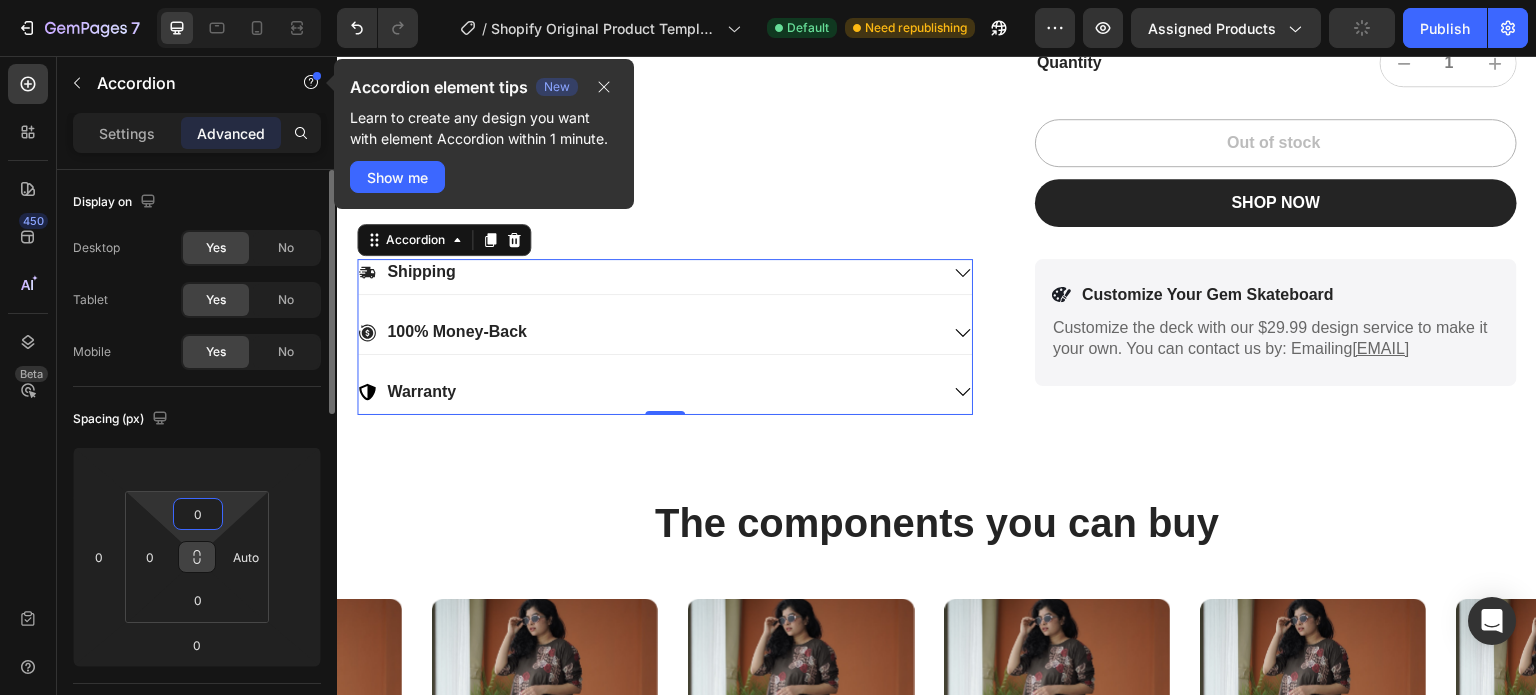 click at bounding box center (197, 557) 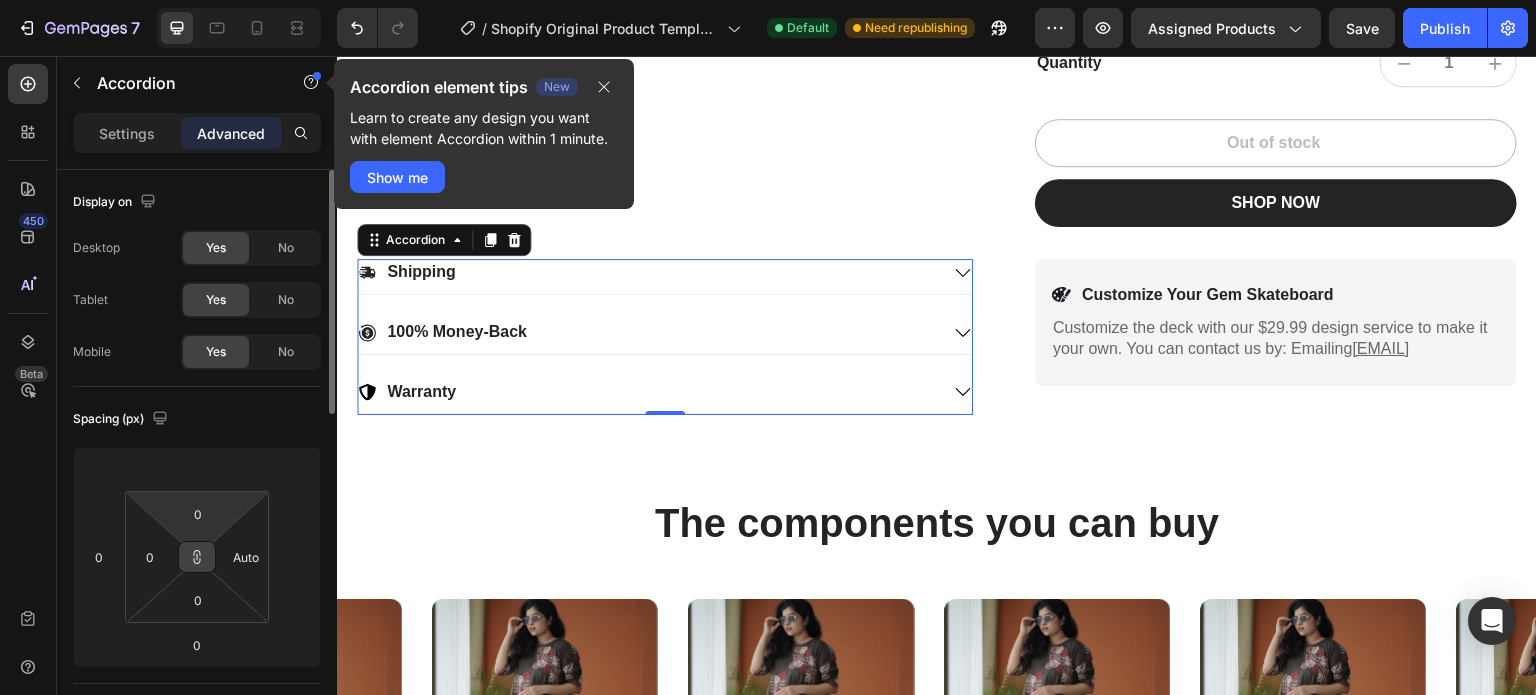 click 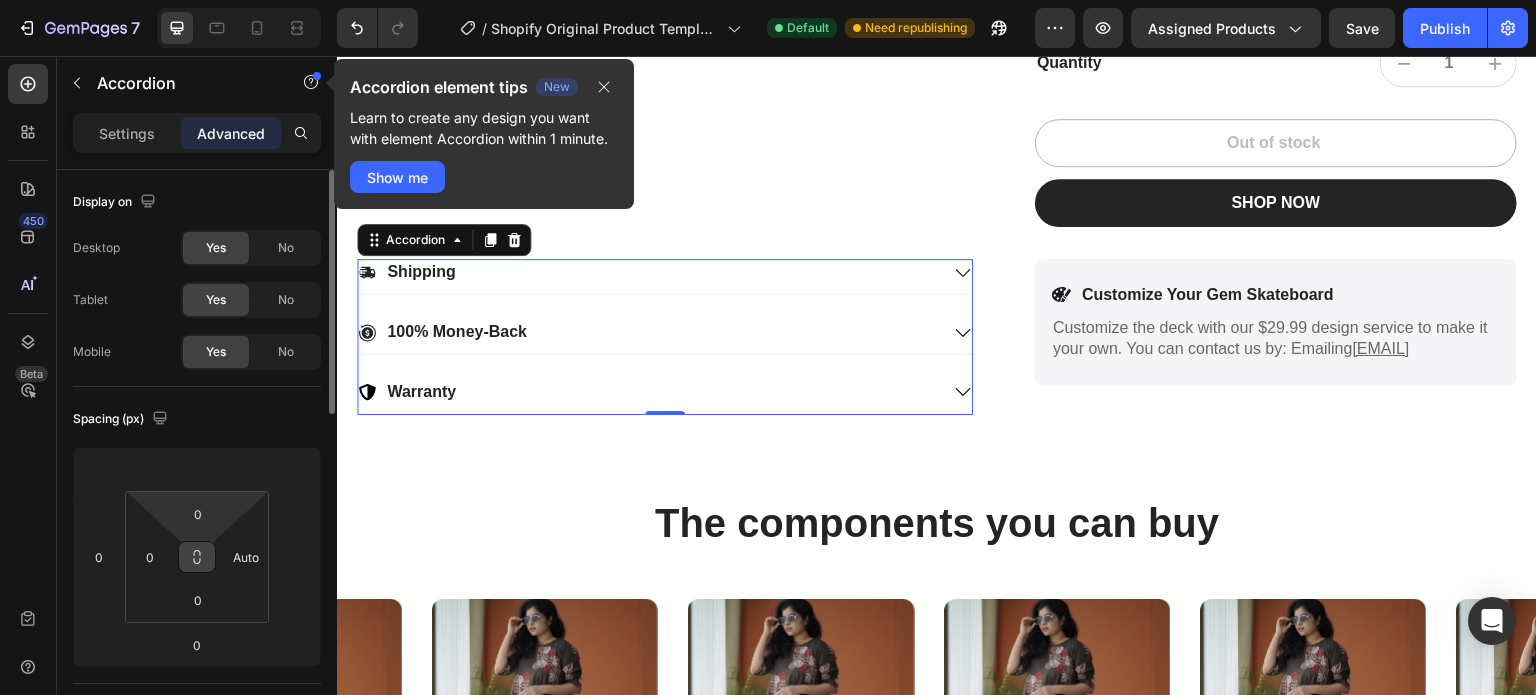 click 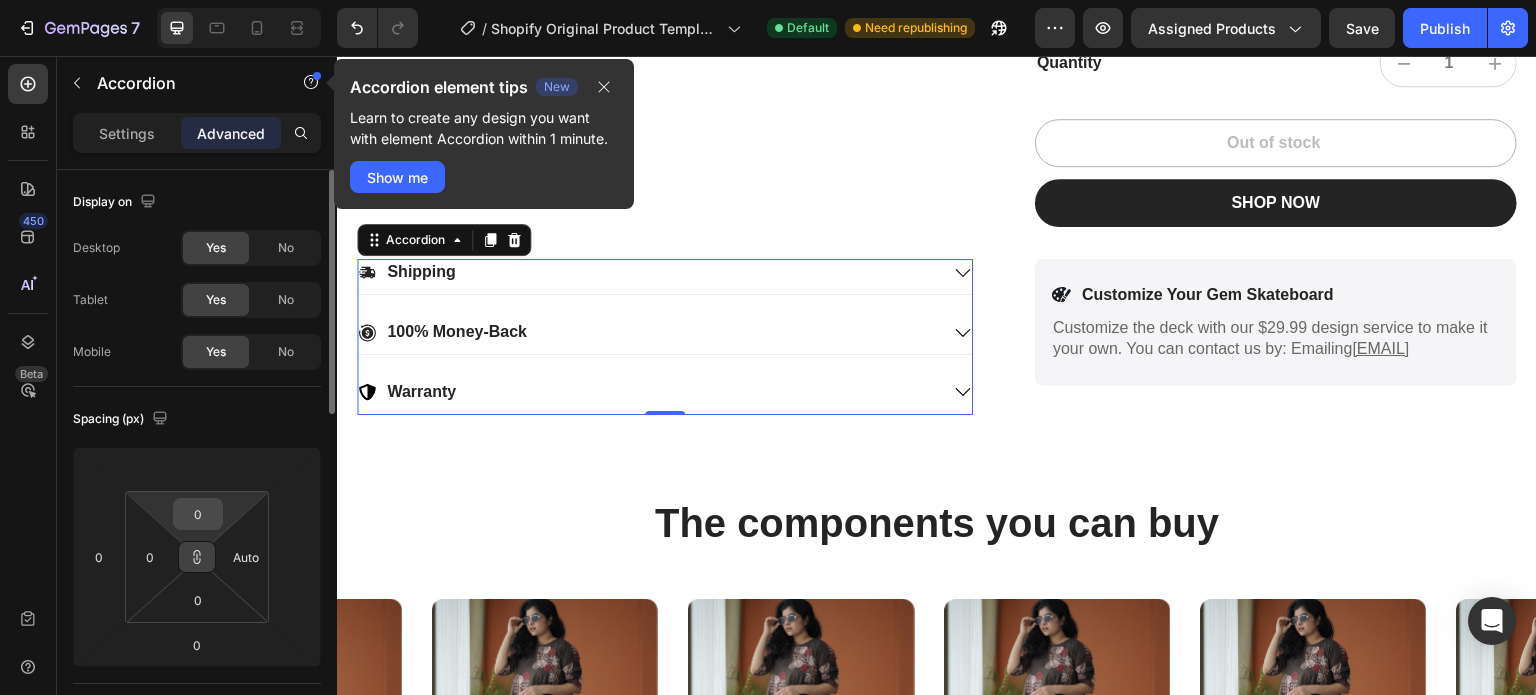 click on "0" at bounding box center (198, 514) 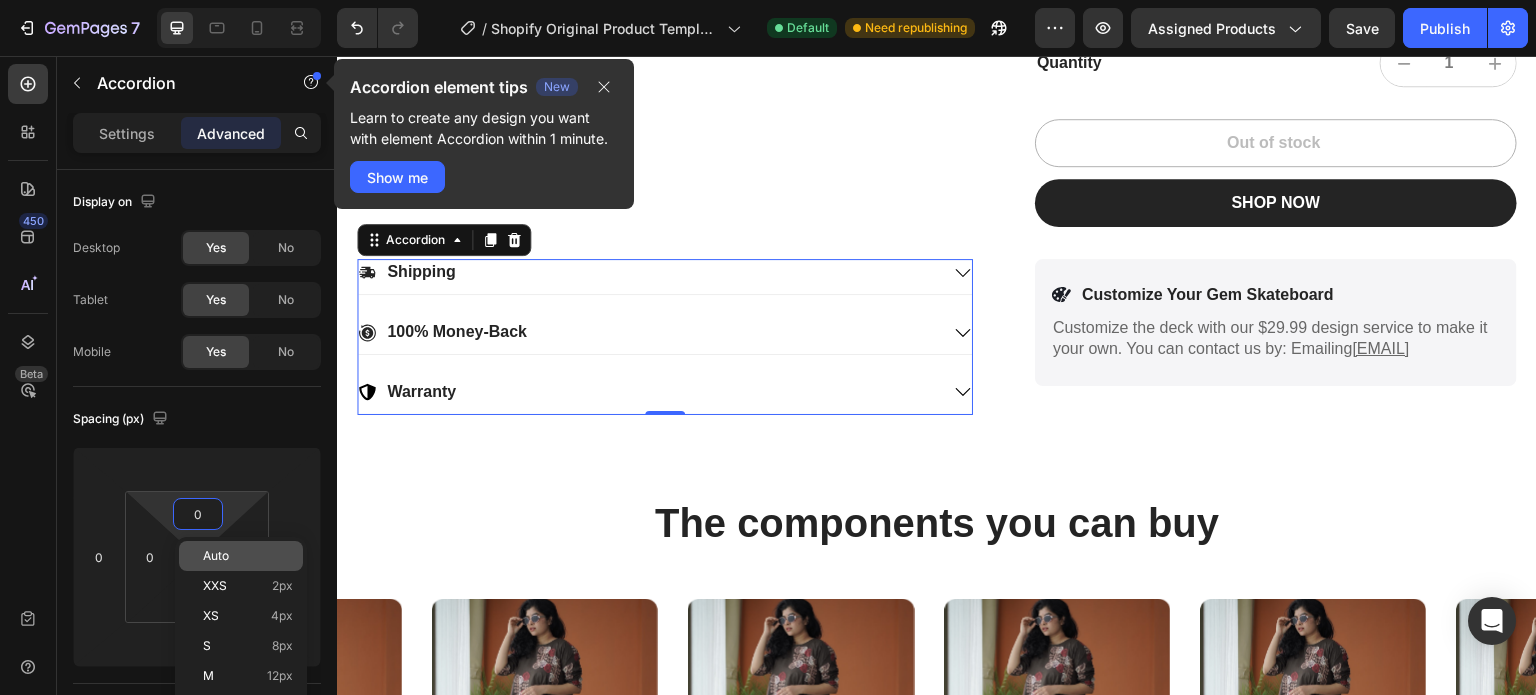 click on "Auto" 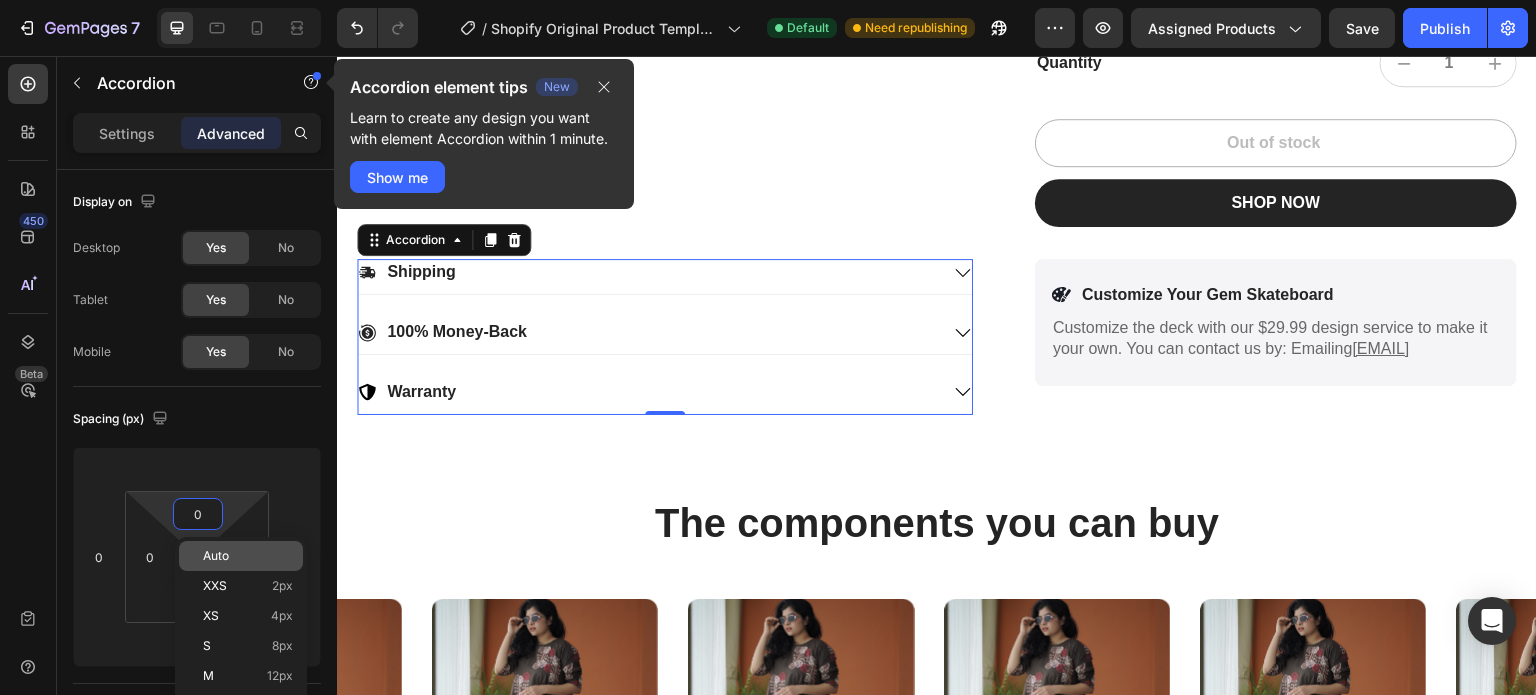 type on "Auto" 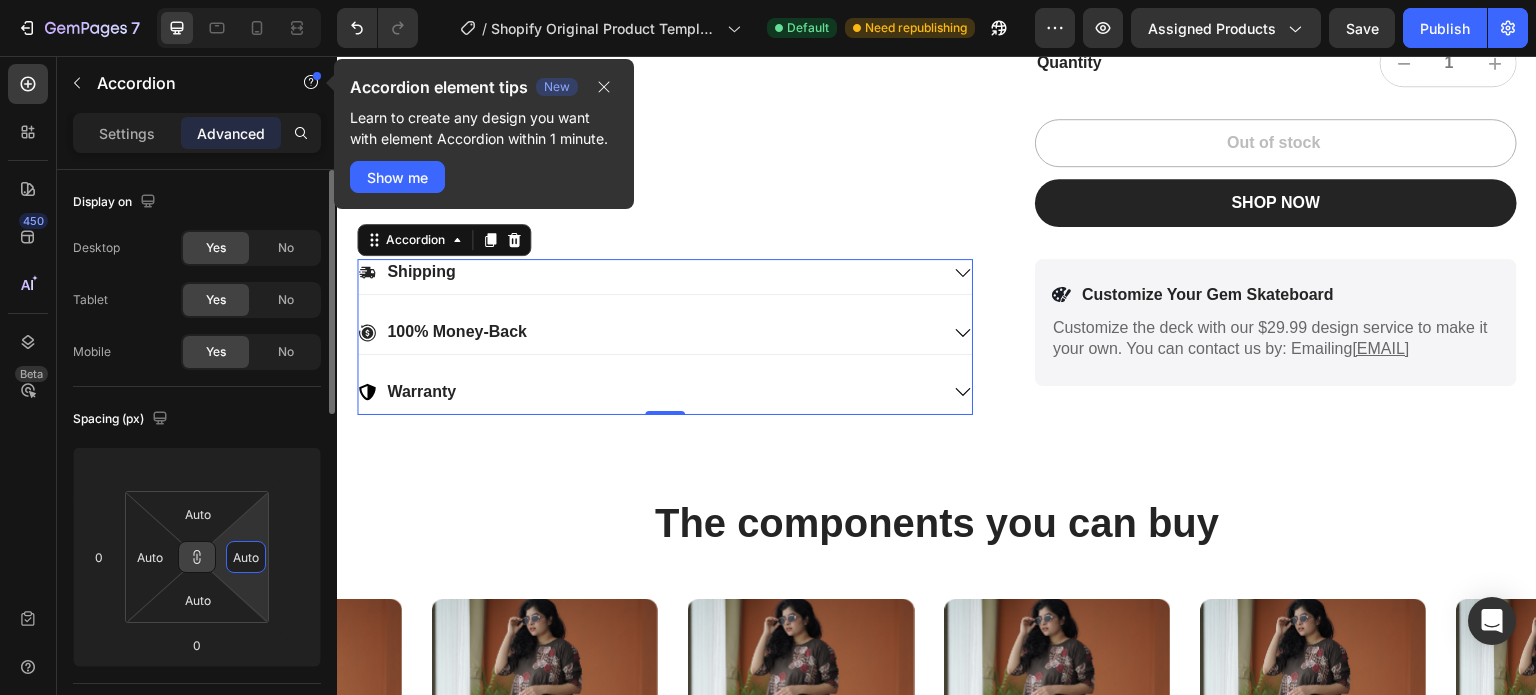 click on "Auto" at bounding box center (246, 557) 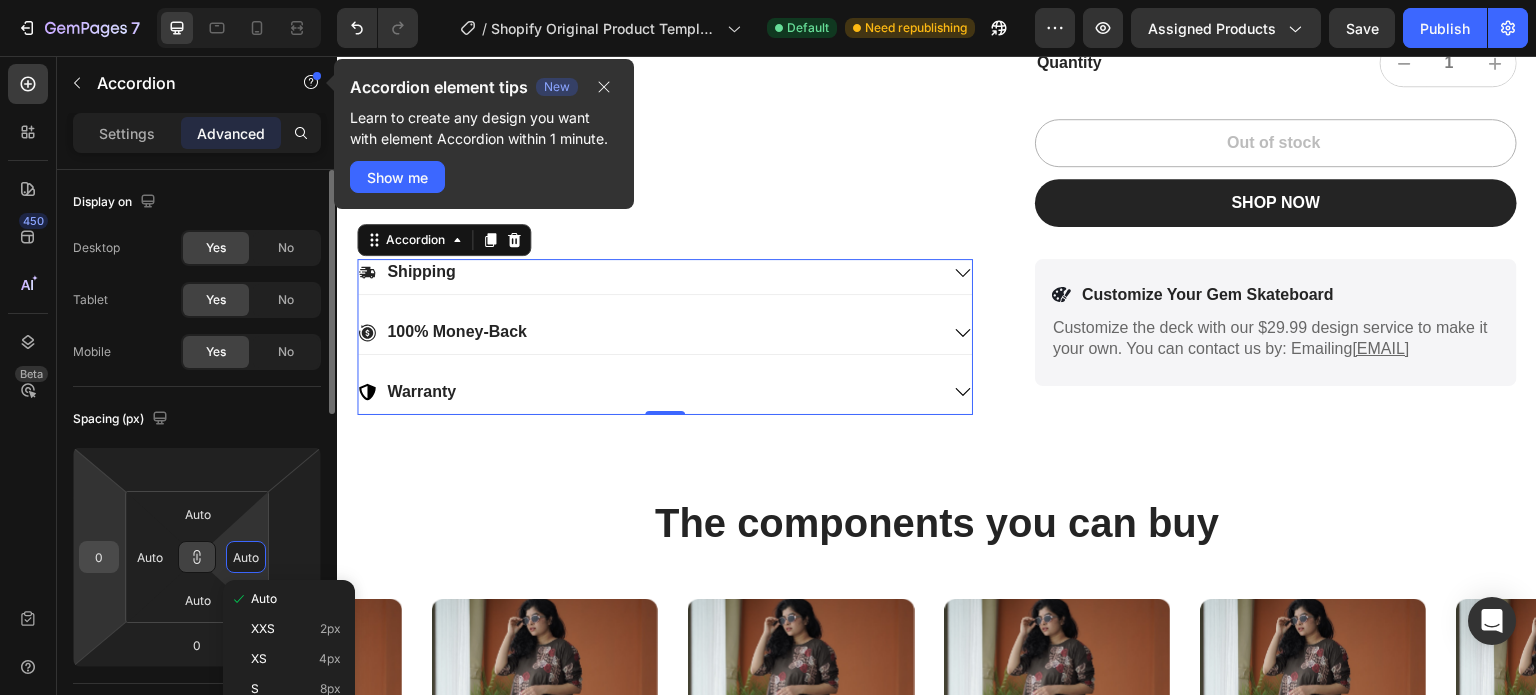 click on "0" at bounding box center (99, 557) 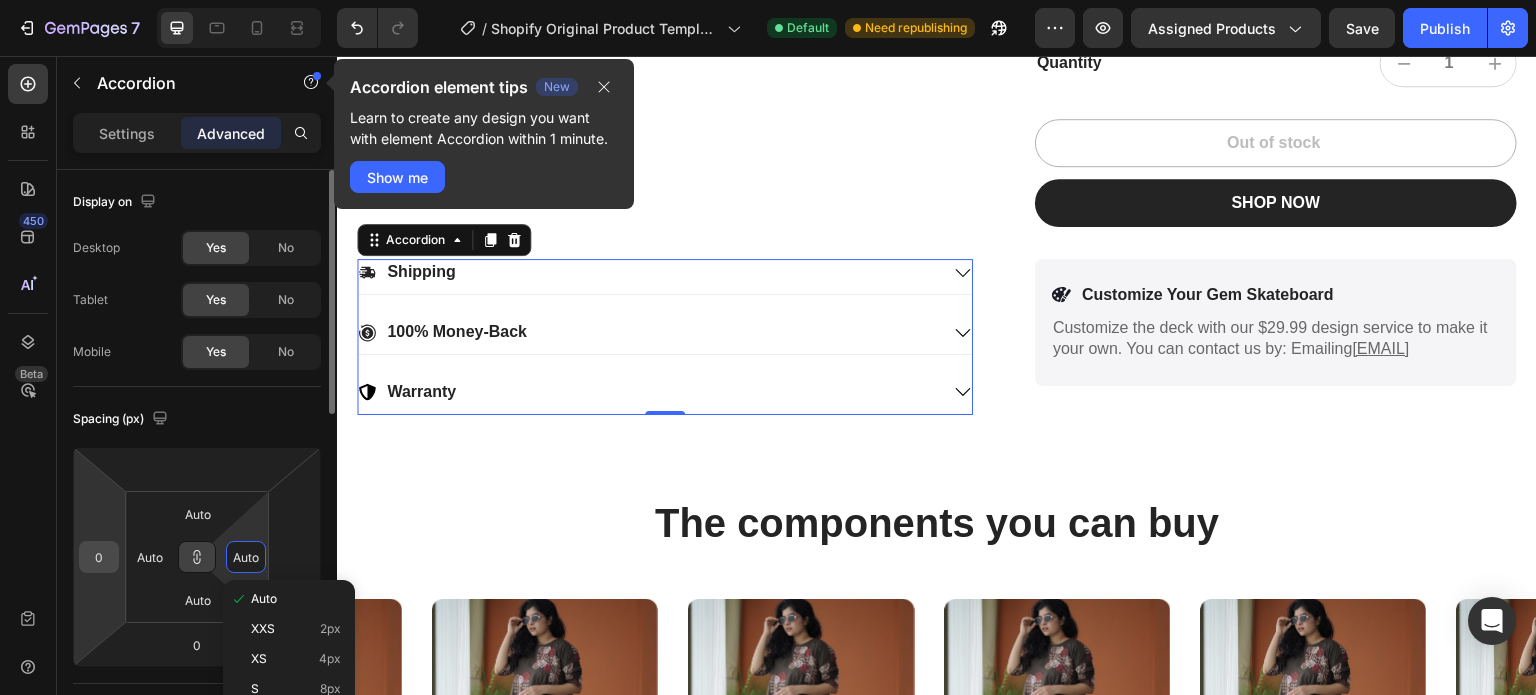 type 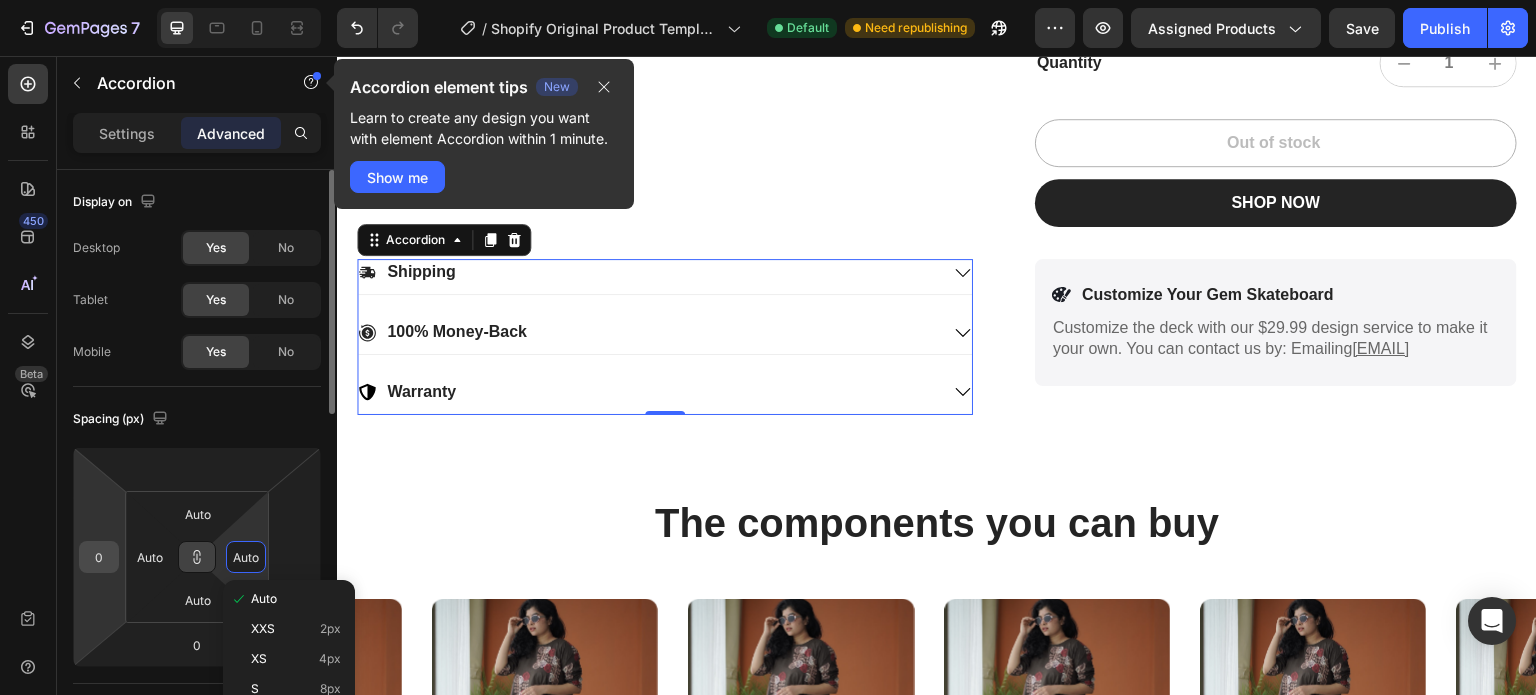 type 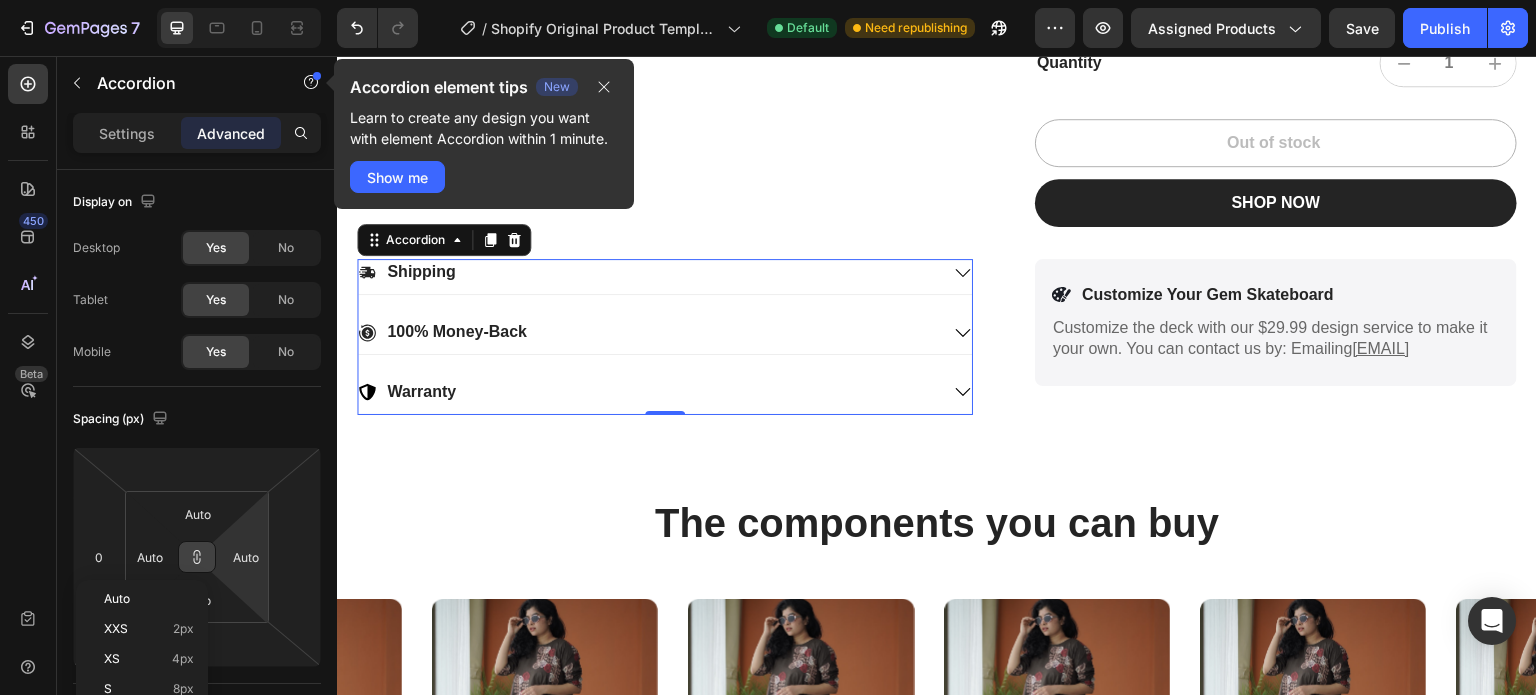 click on "Auto" 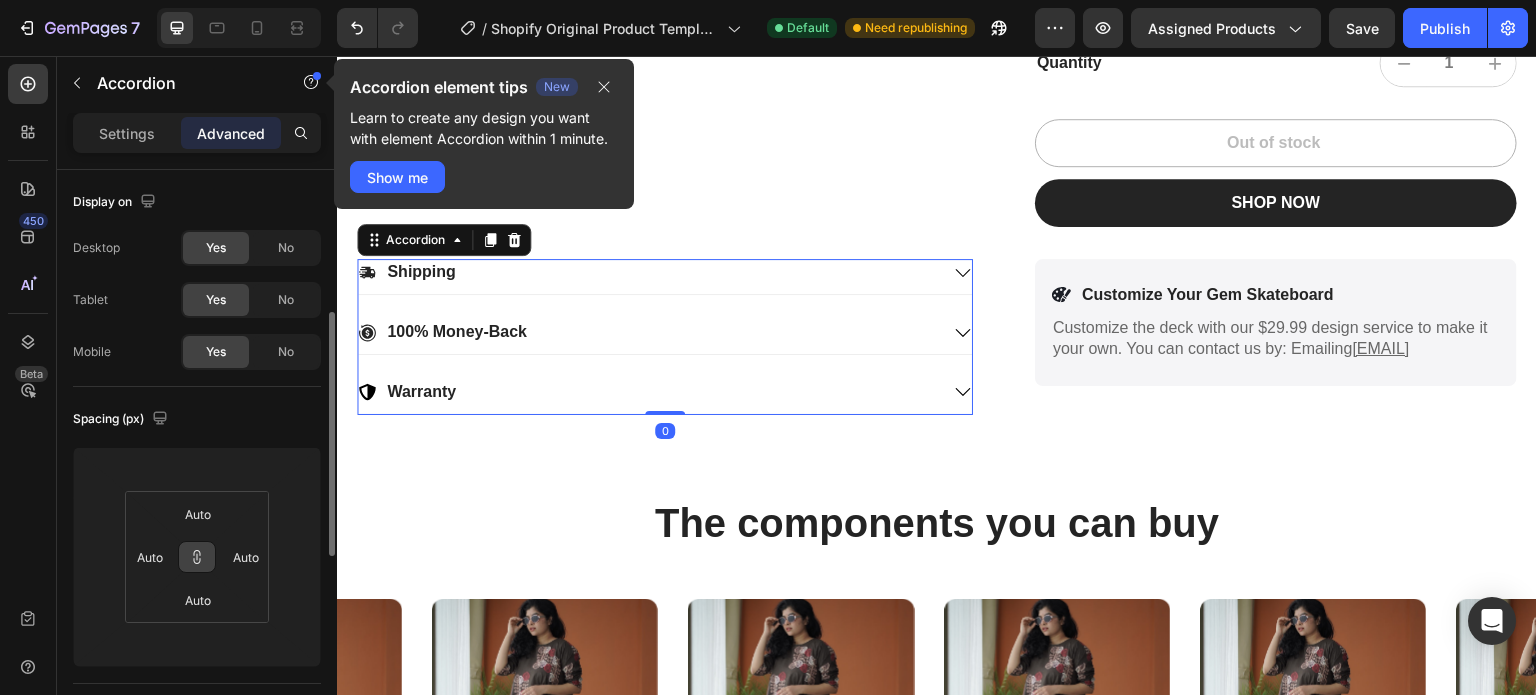 scroll, scrollTop: 200, scrollLeft: 0, axis: vertical 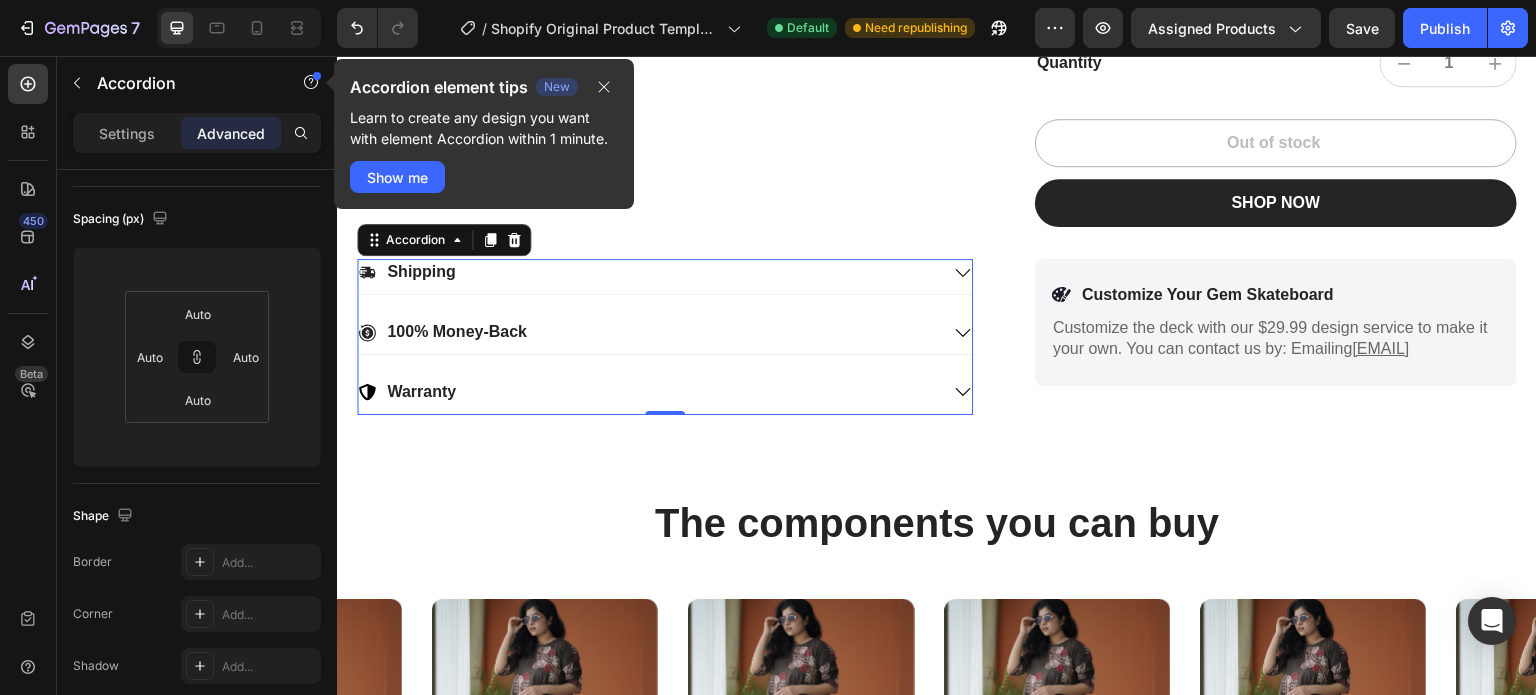 click on "Accordion element tips New Learn to create any design you want with element Accordion within 1 minute. Show me" at bounding box center (484, 134) 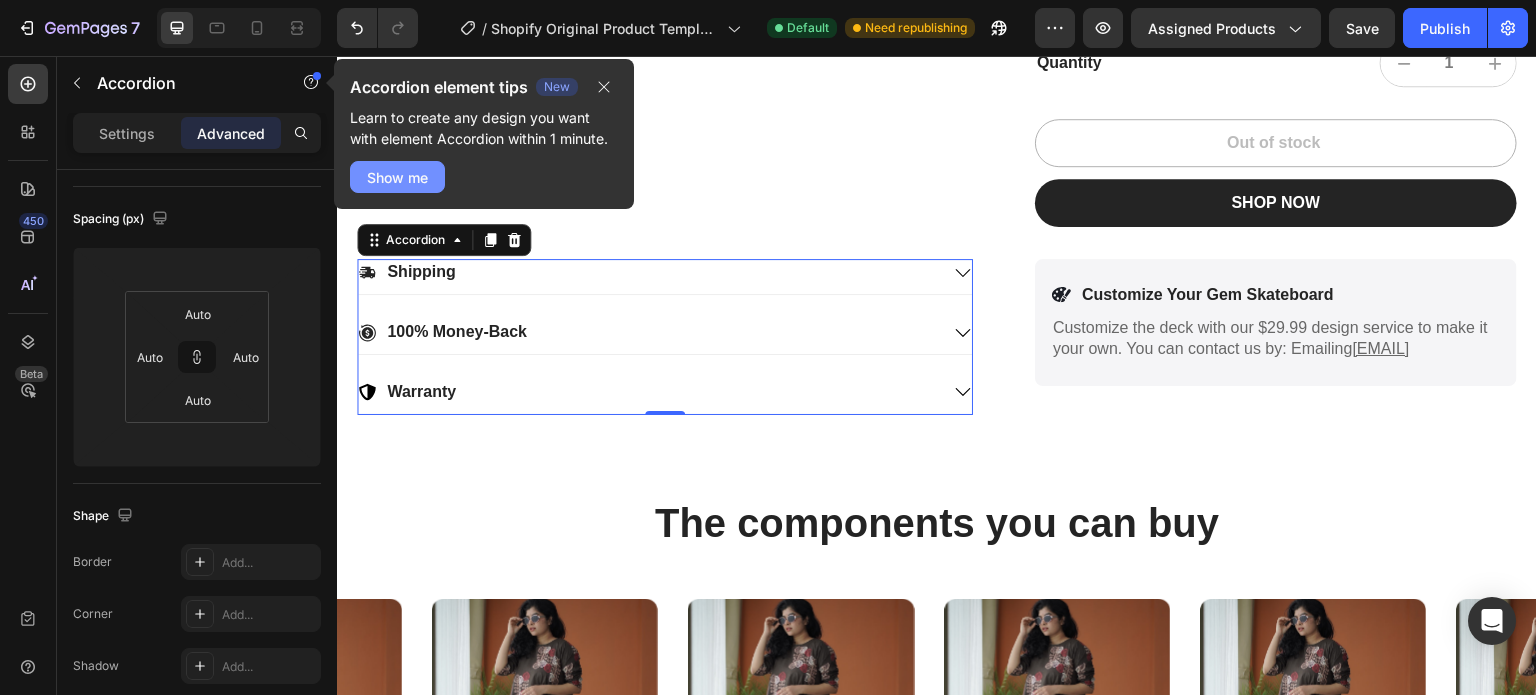 click on "Show me" at bounding box center [397, 177] 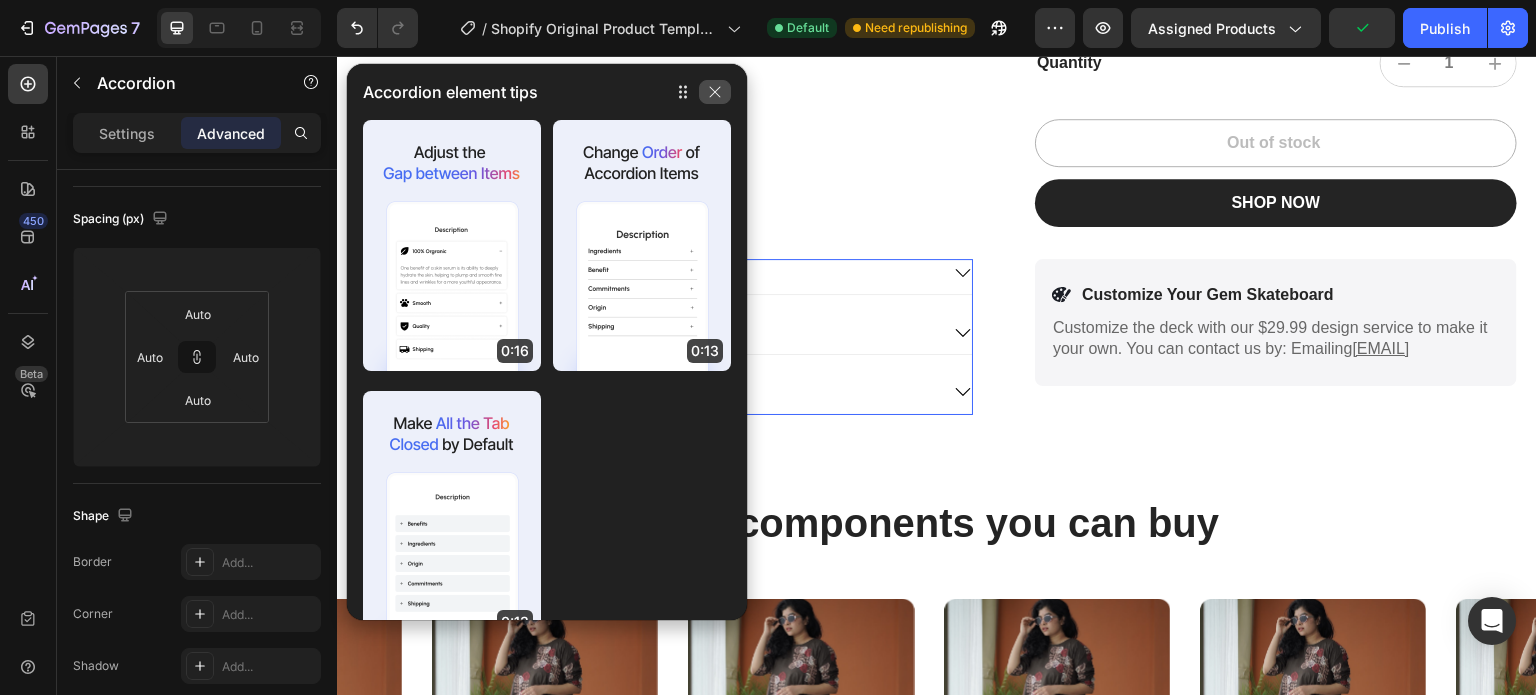 click at bounding box center (715, 92) 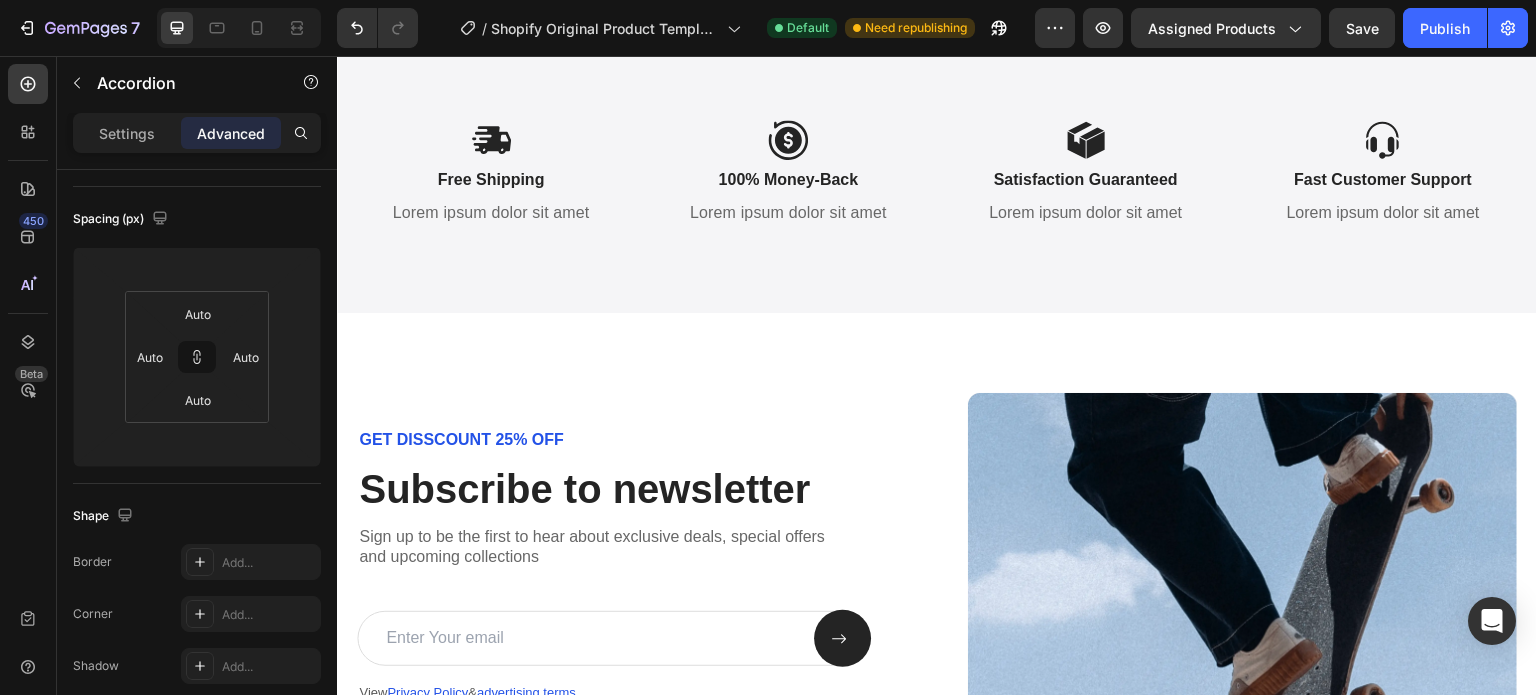 scroll, scrollTop: 5700, scrollLeft: 0, axis: vertical 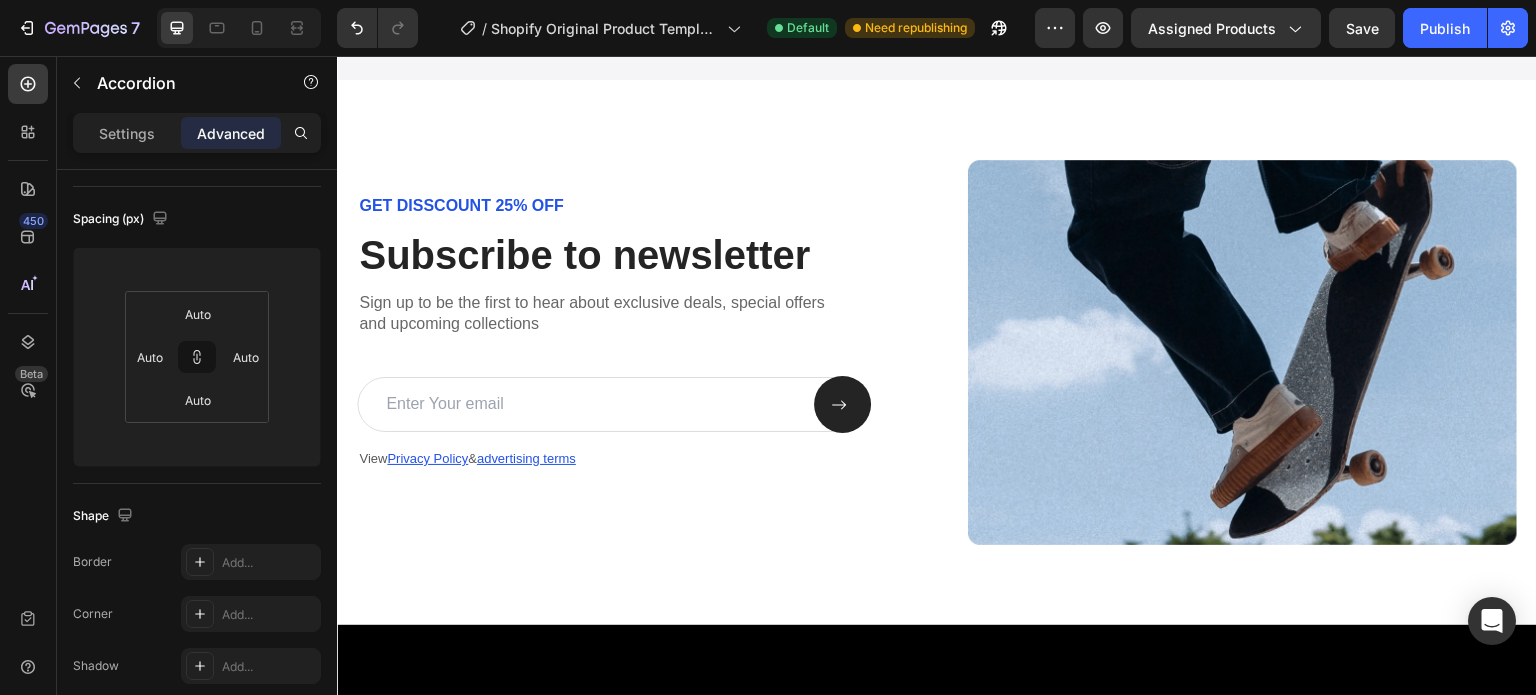 click on "7   /  Shopify Original Product Template Default Need republishing Preview Assigned Products  Save   Publish" 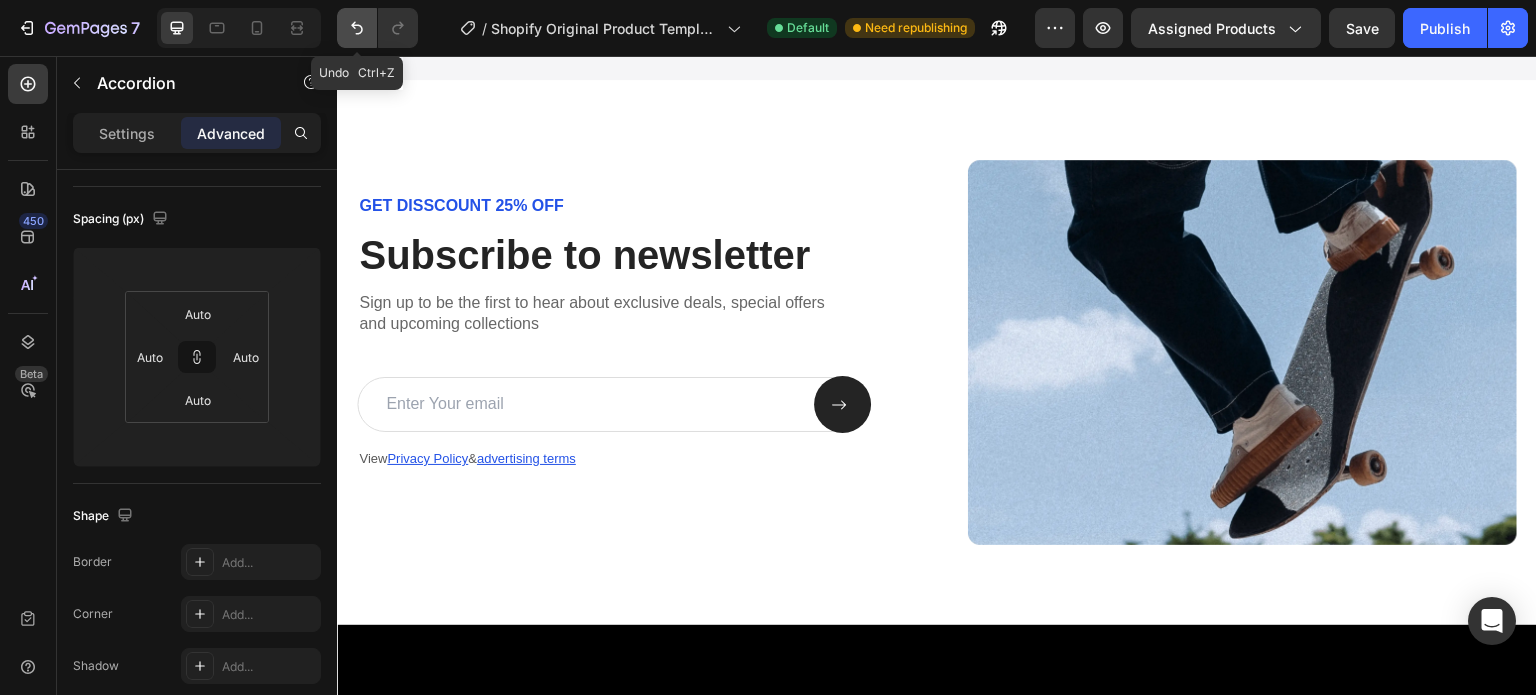 click 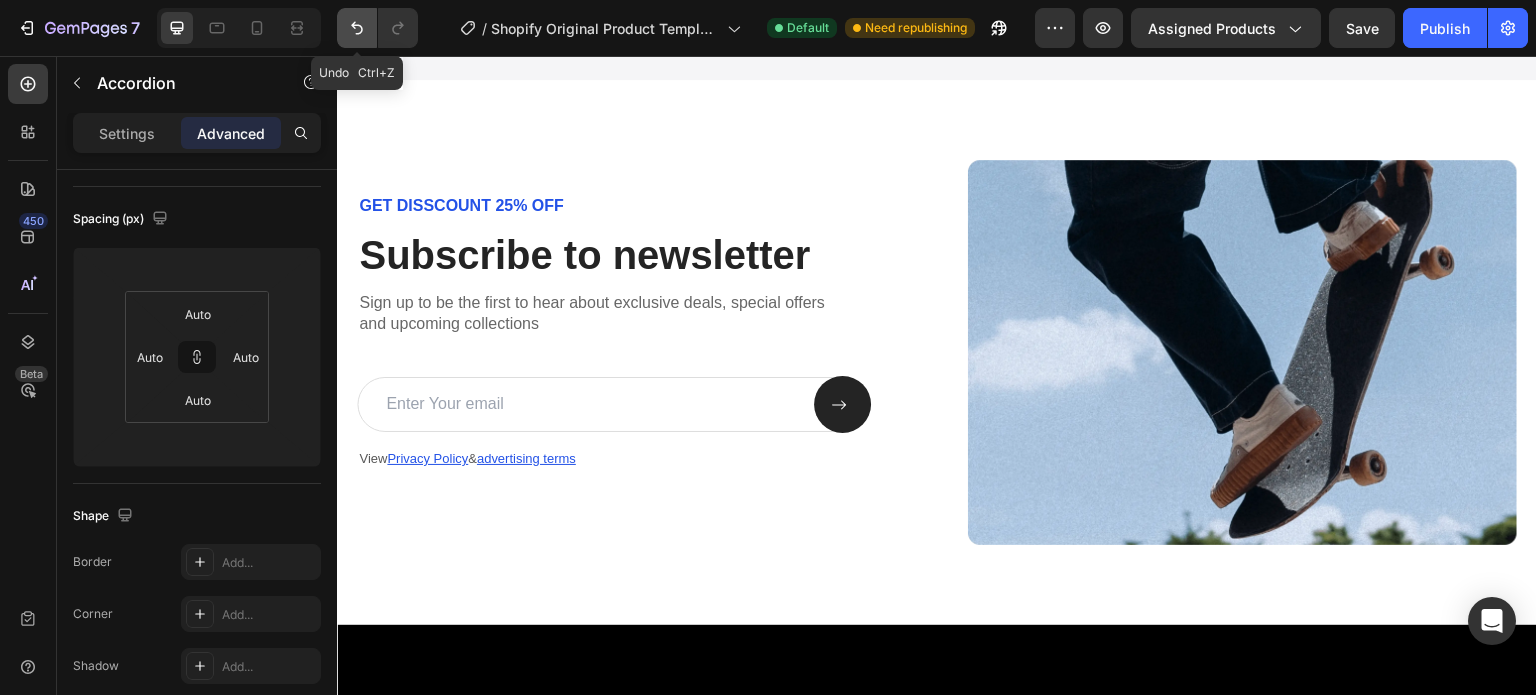 type on "0" 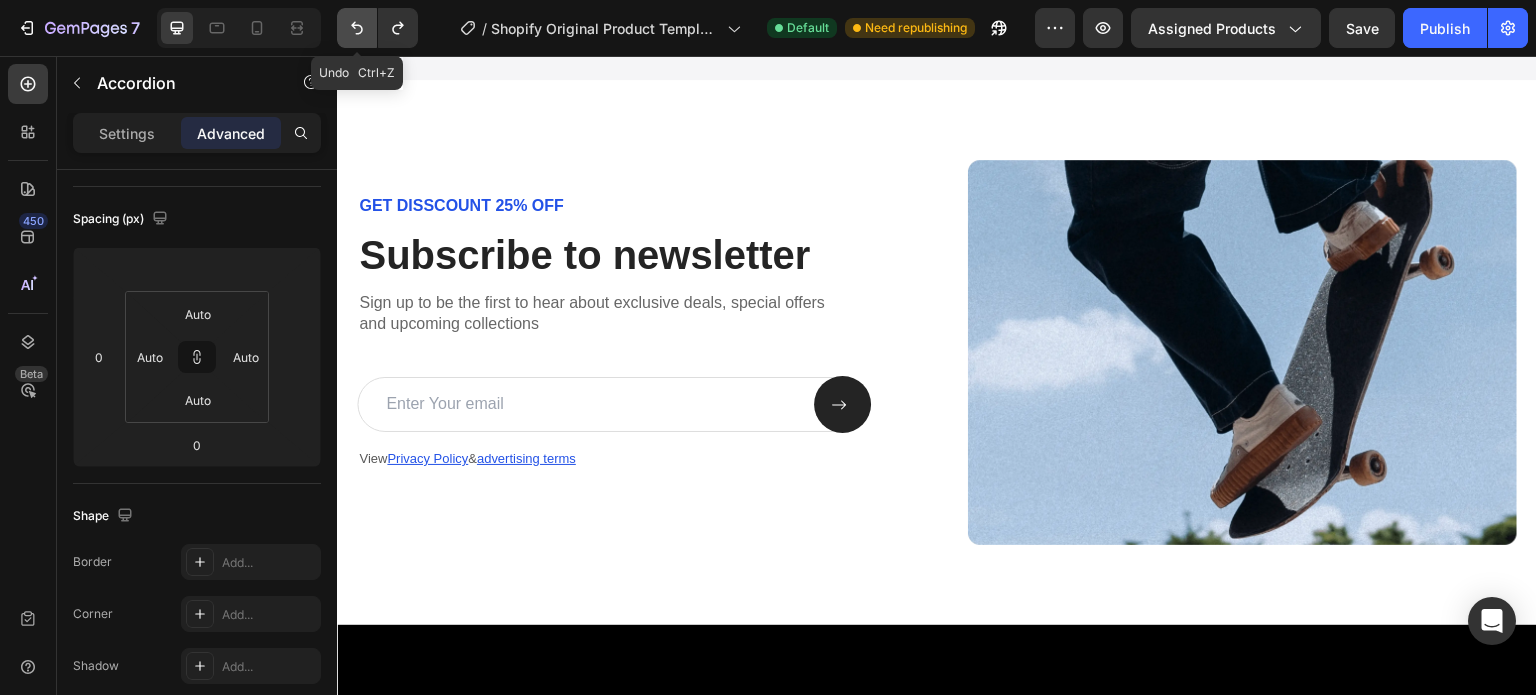 click 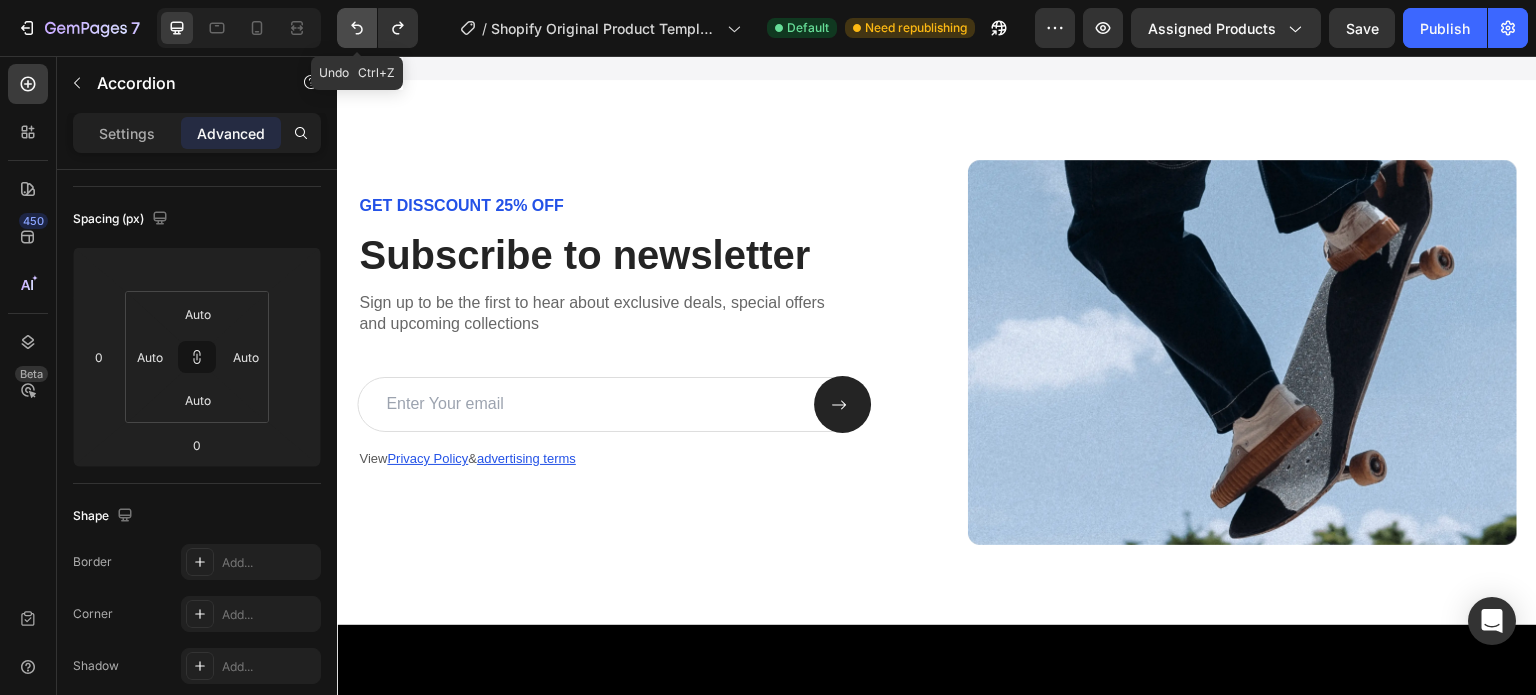 click 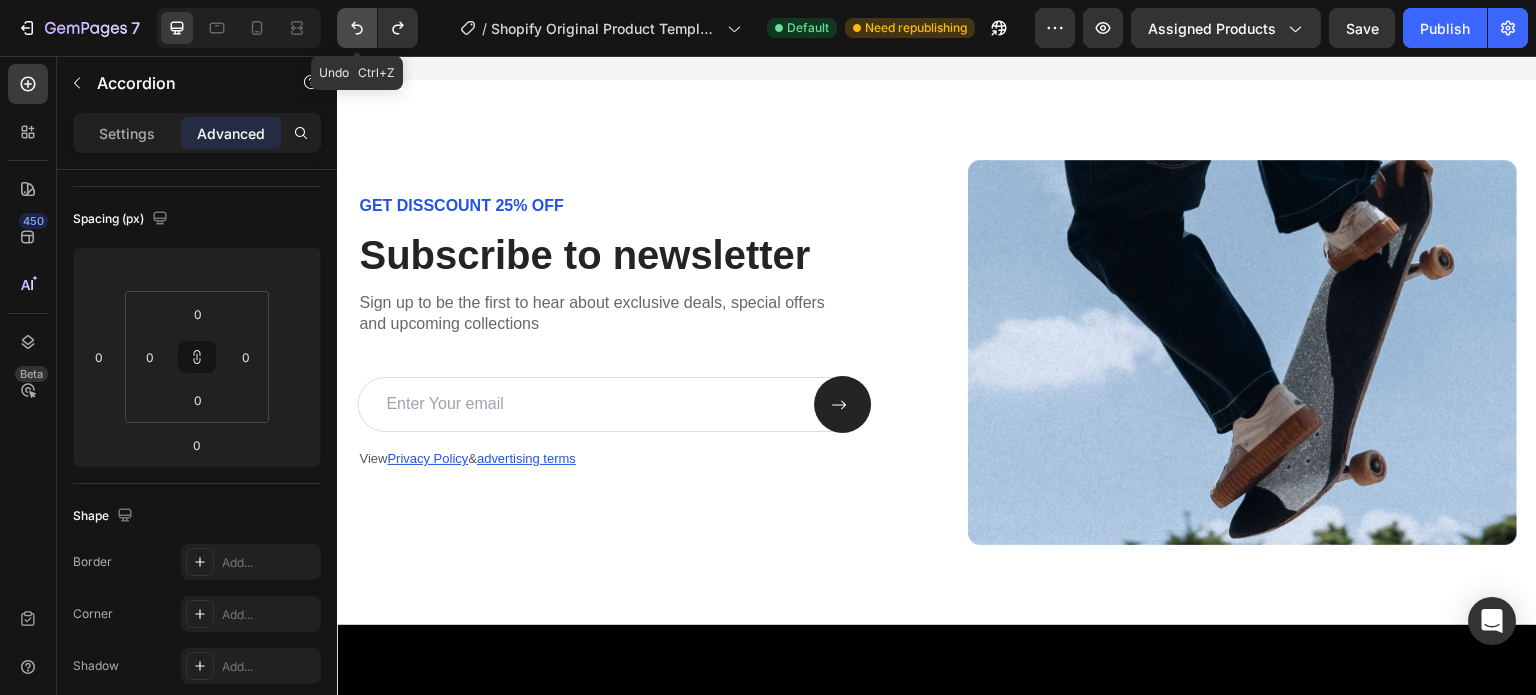 click 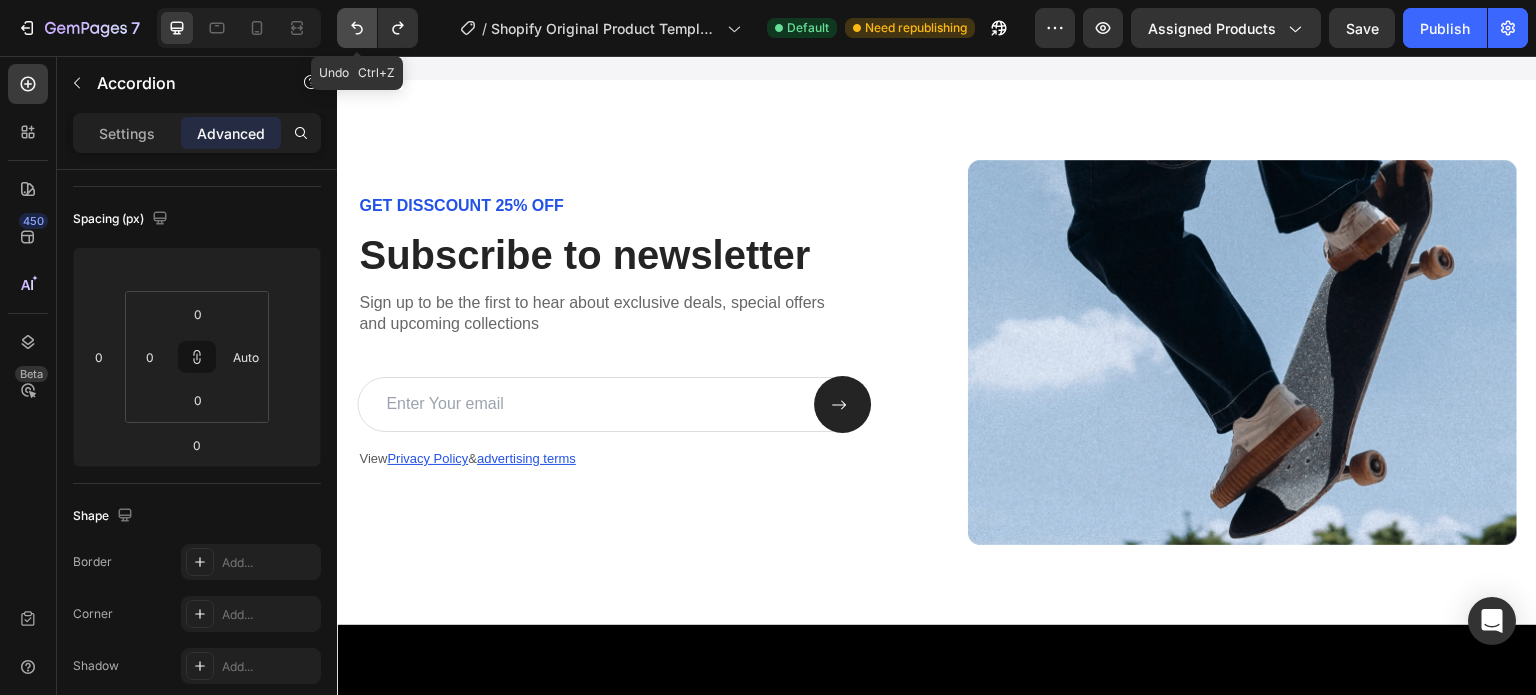 click 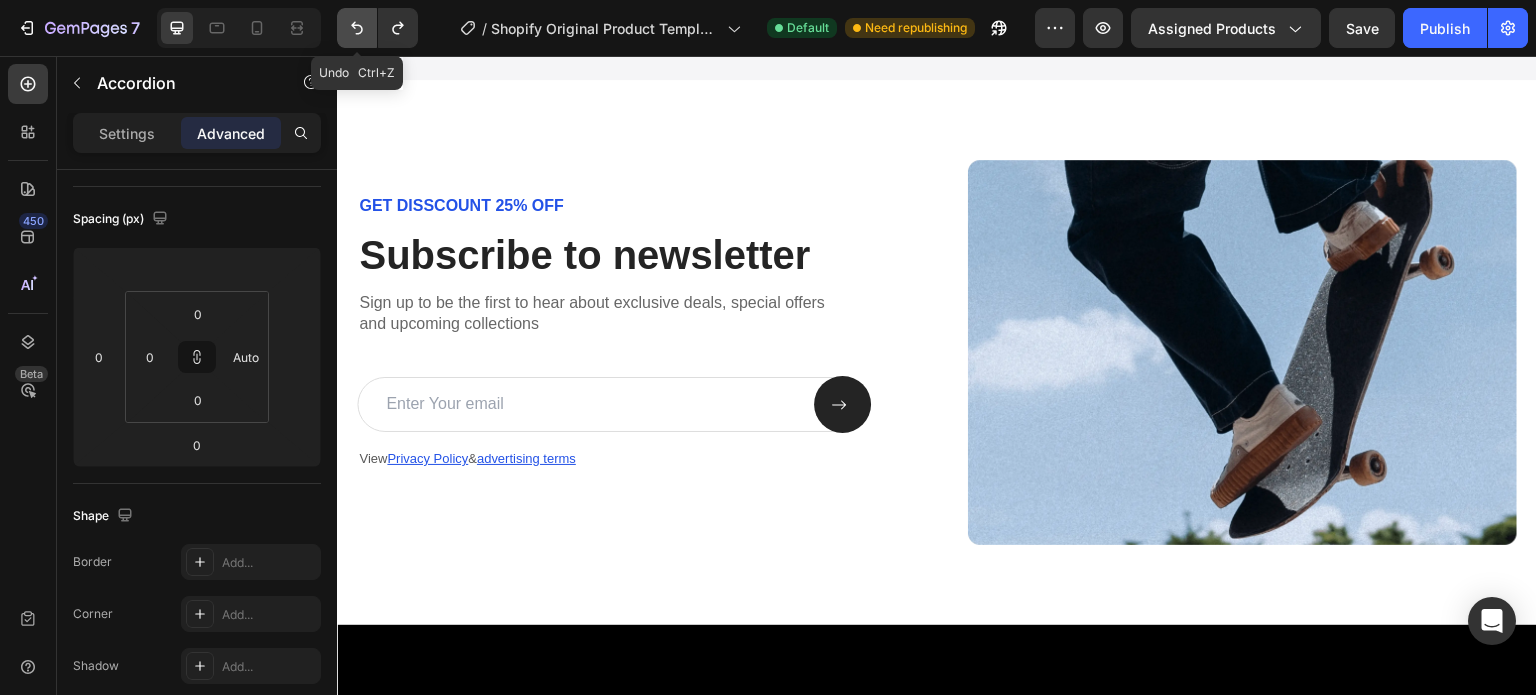 click 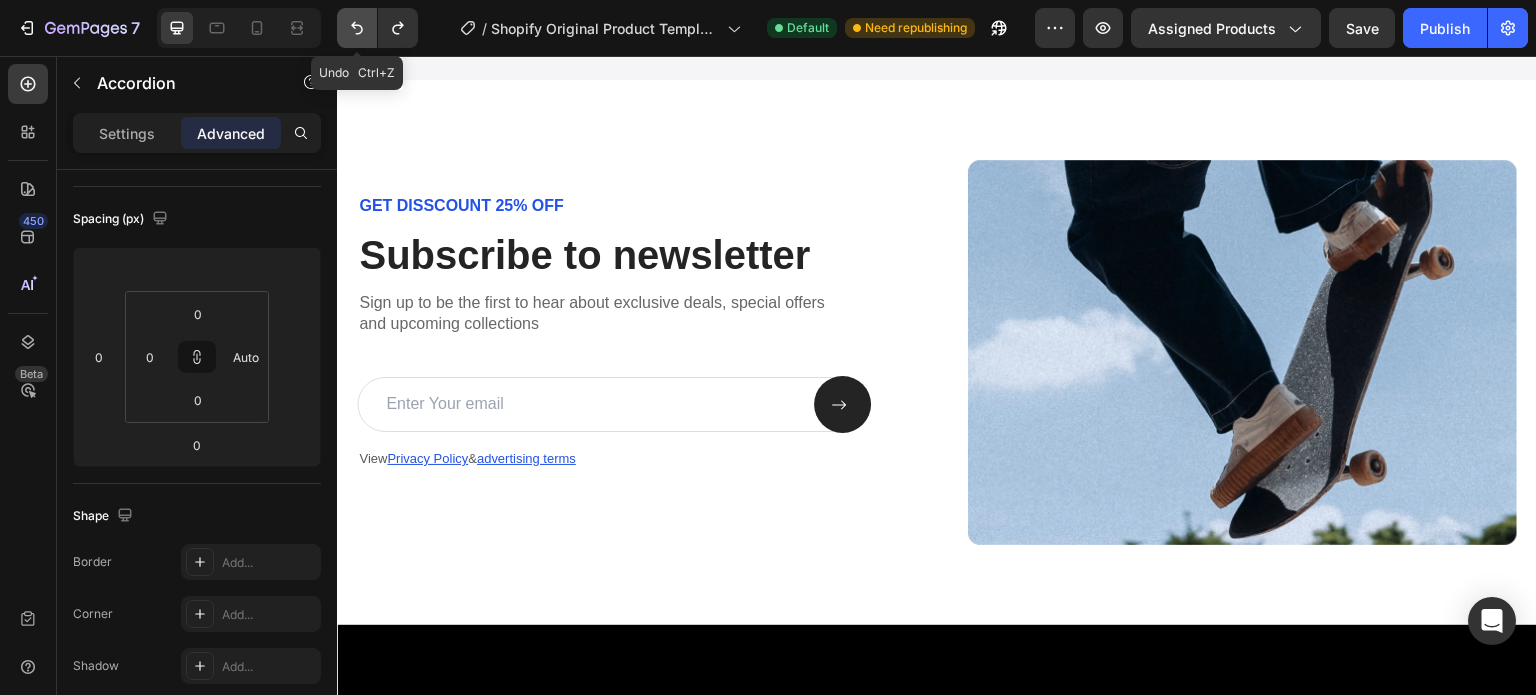 click 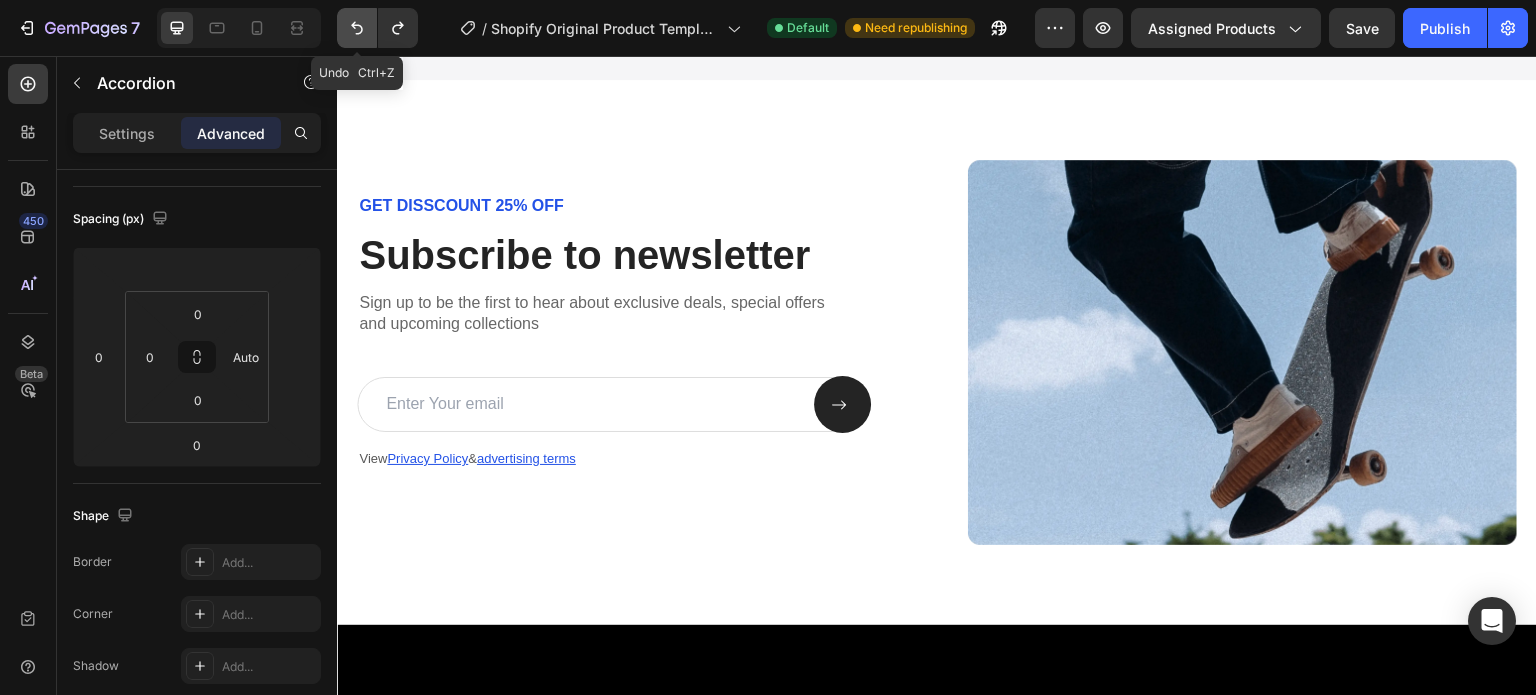 click 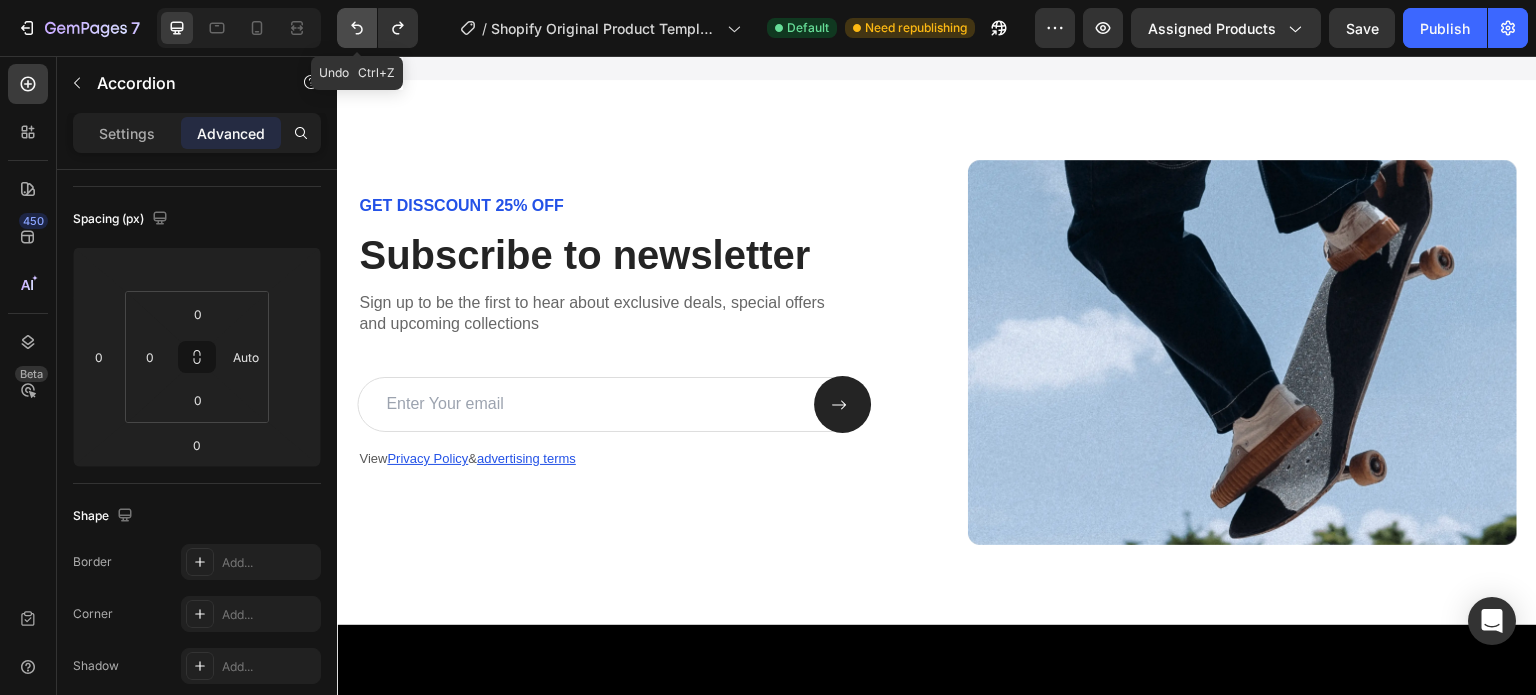 click 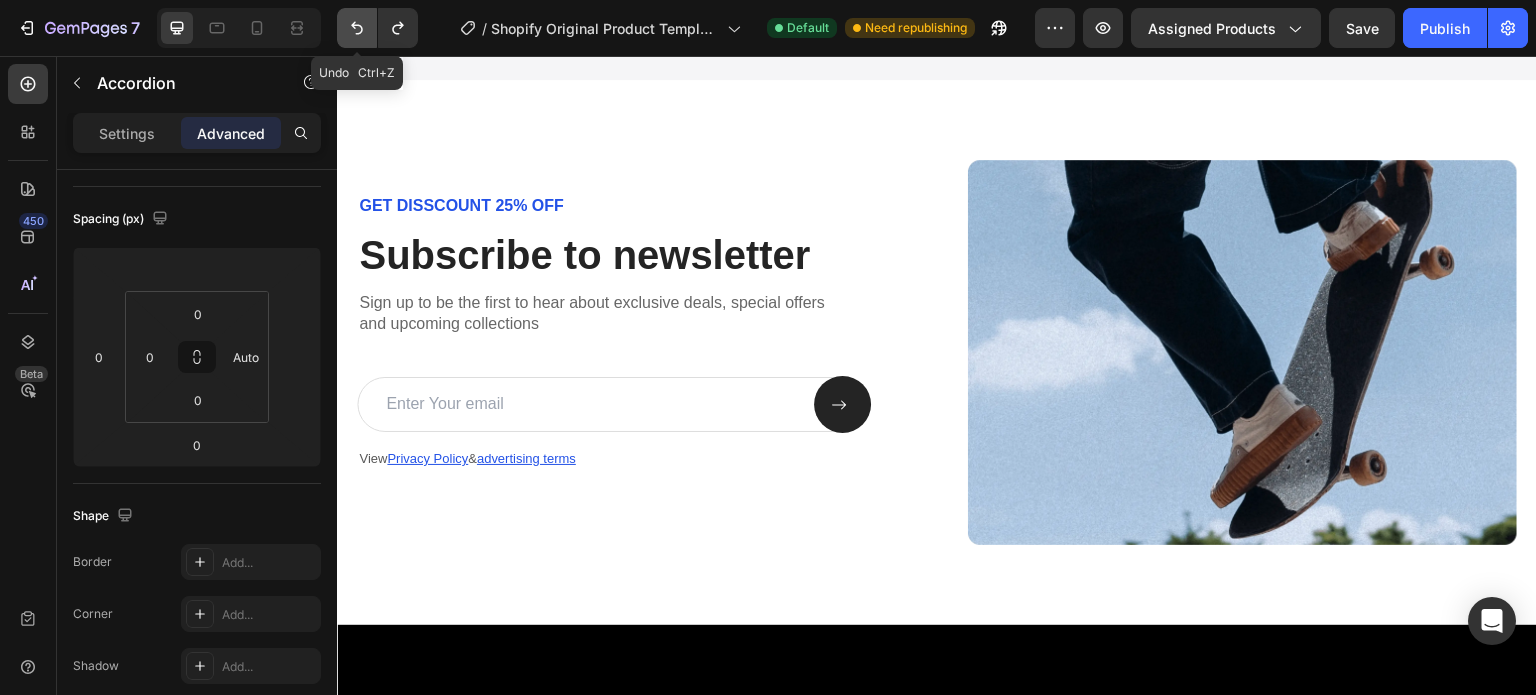 type on "0" 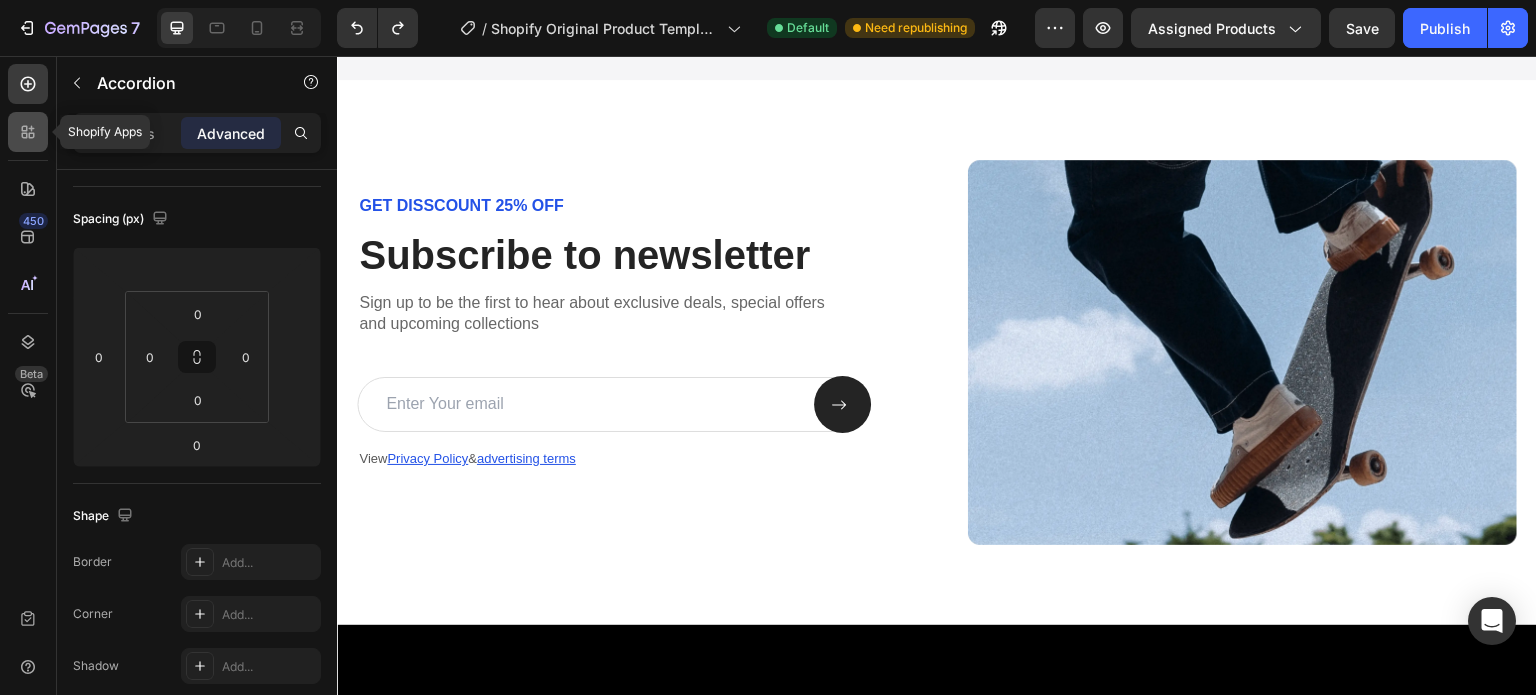 click 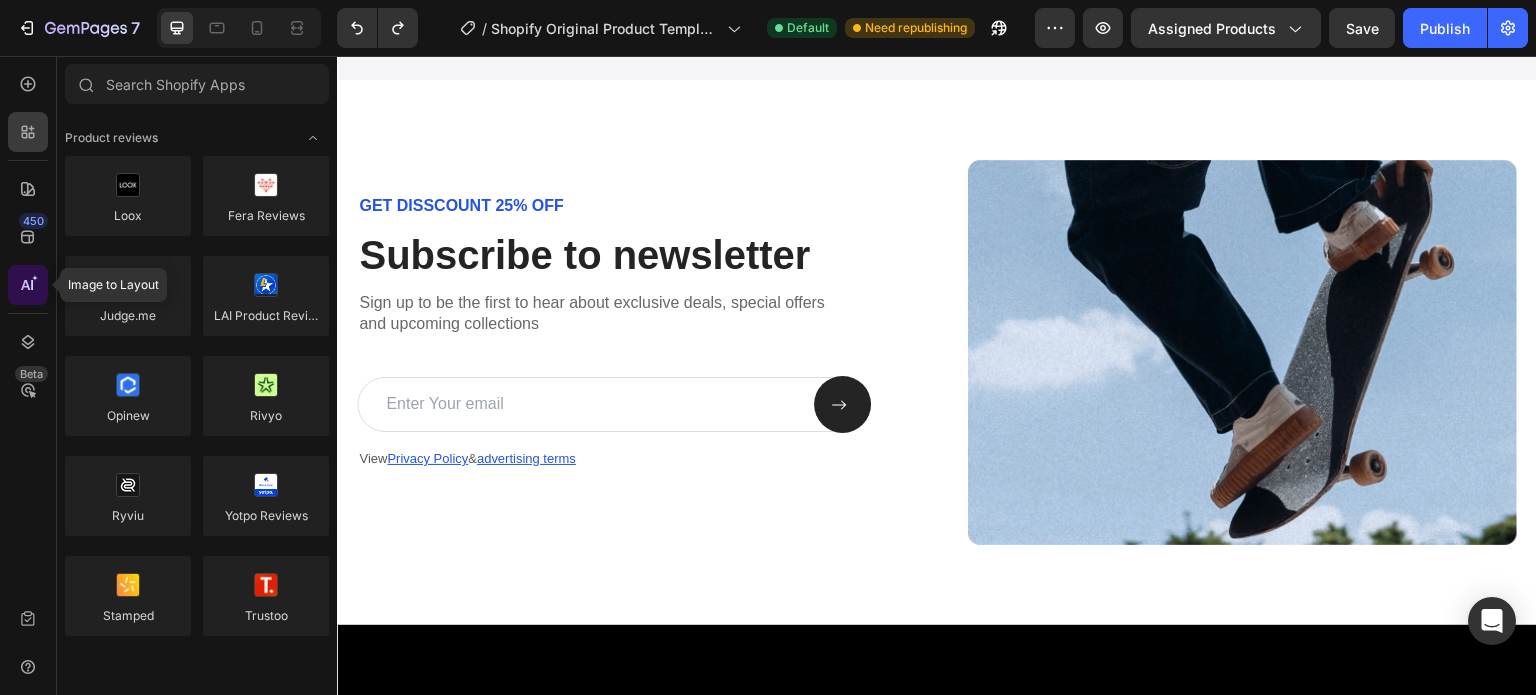 click 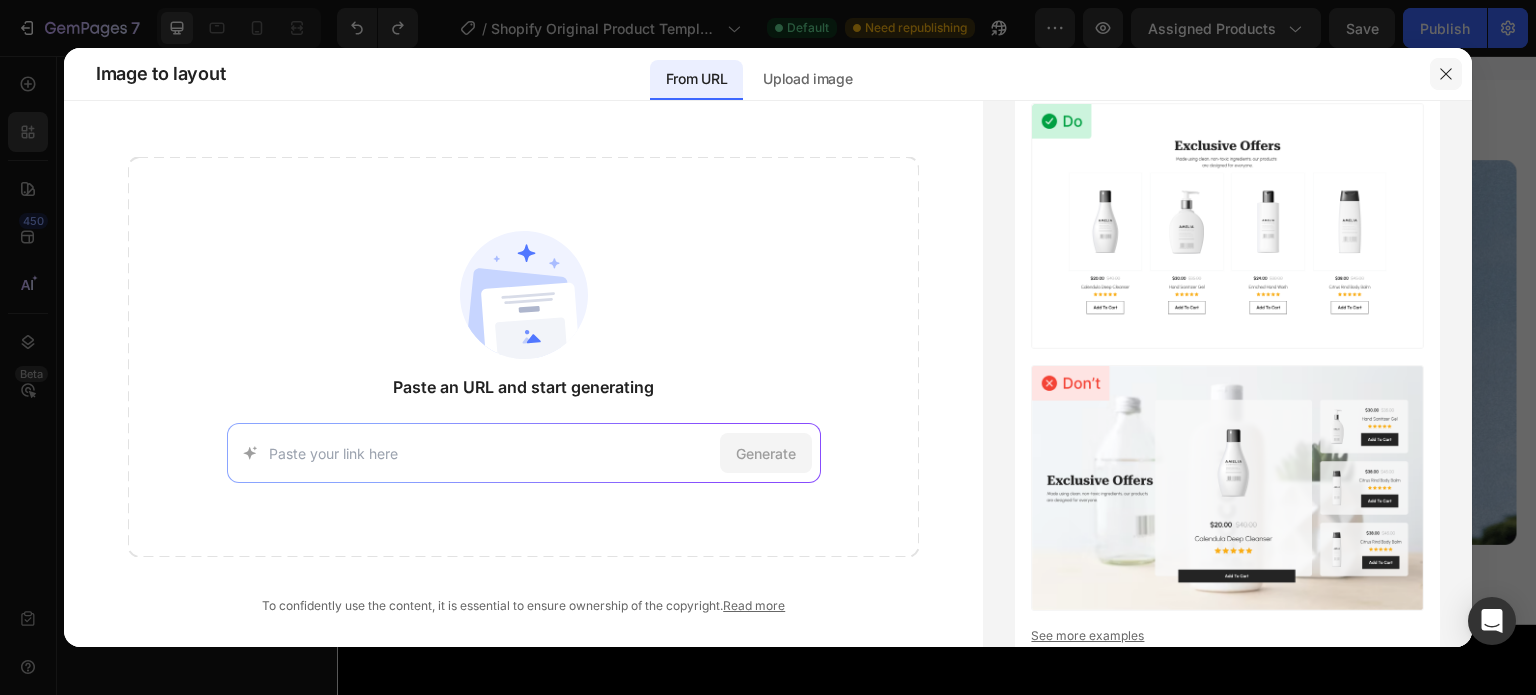 click at bounding box center (1446, 74) 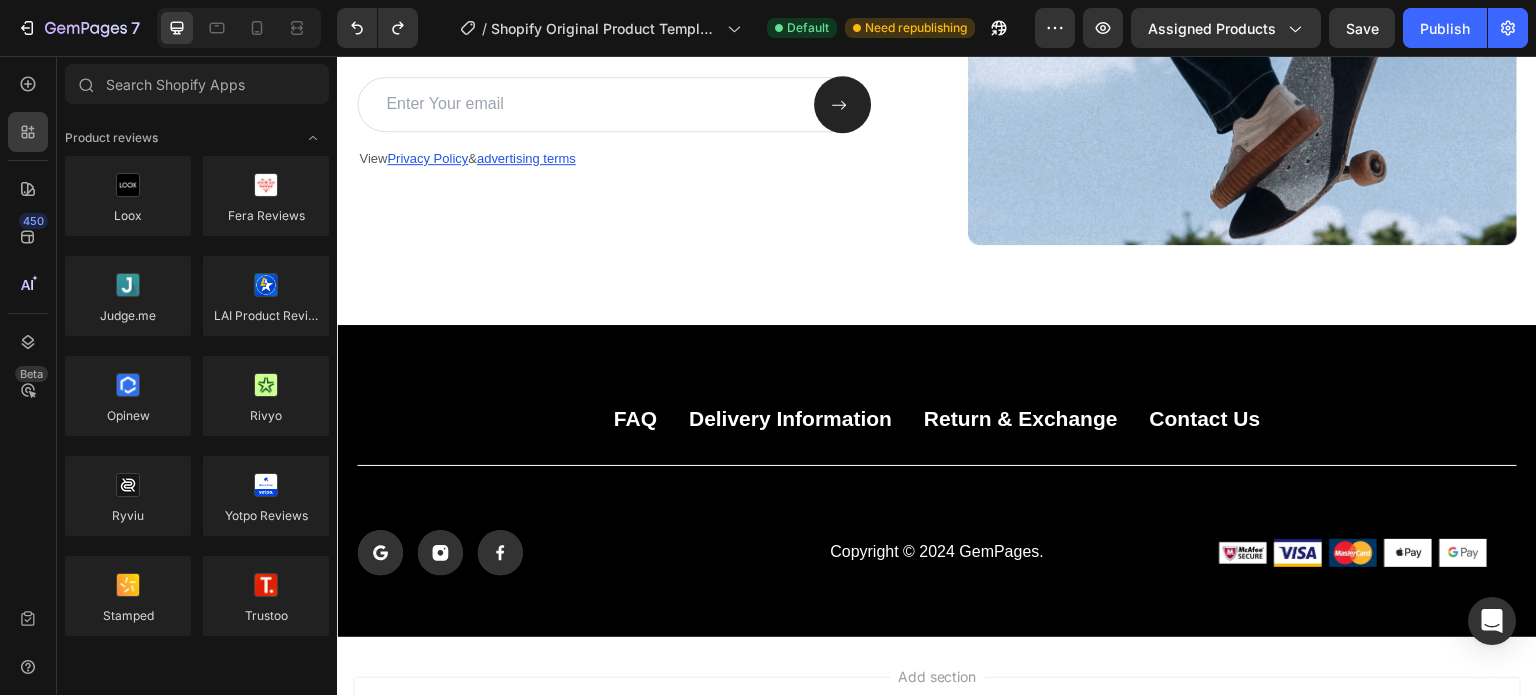 scroll, scrollTop: 6100, scrollLeft: 0, axis: vertical 